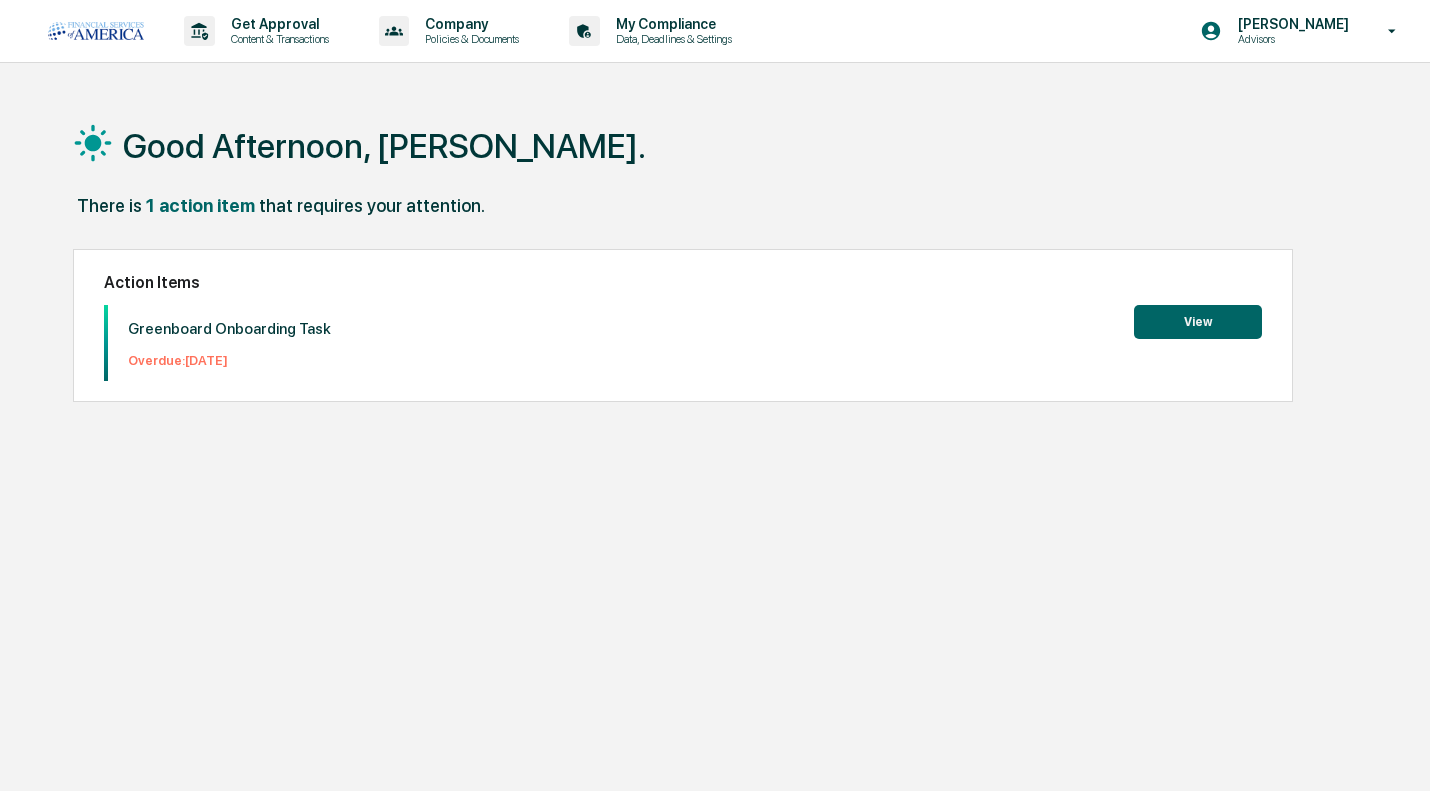 scroll, scrollTop: 0, scrollLeft: 0, axis: both 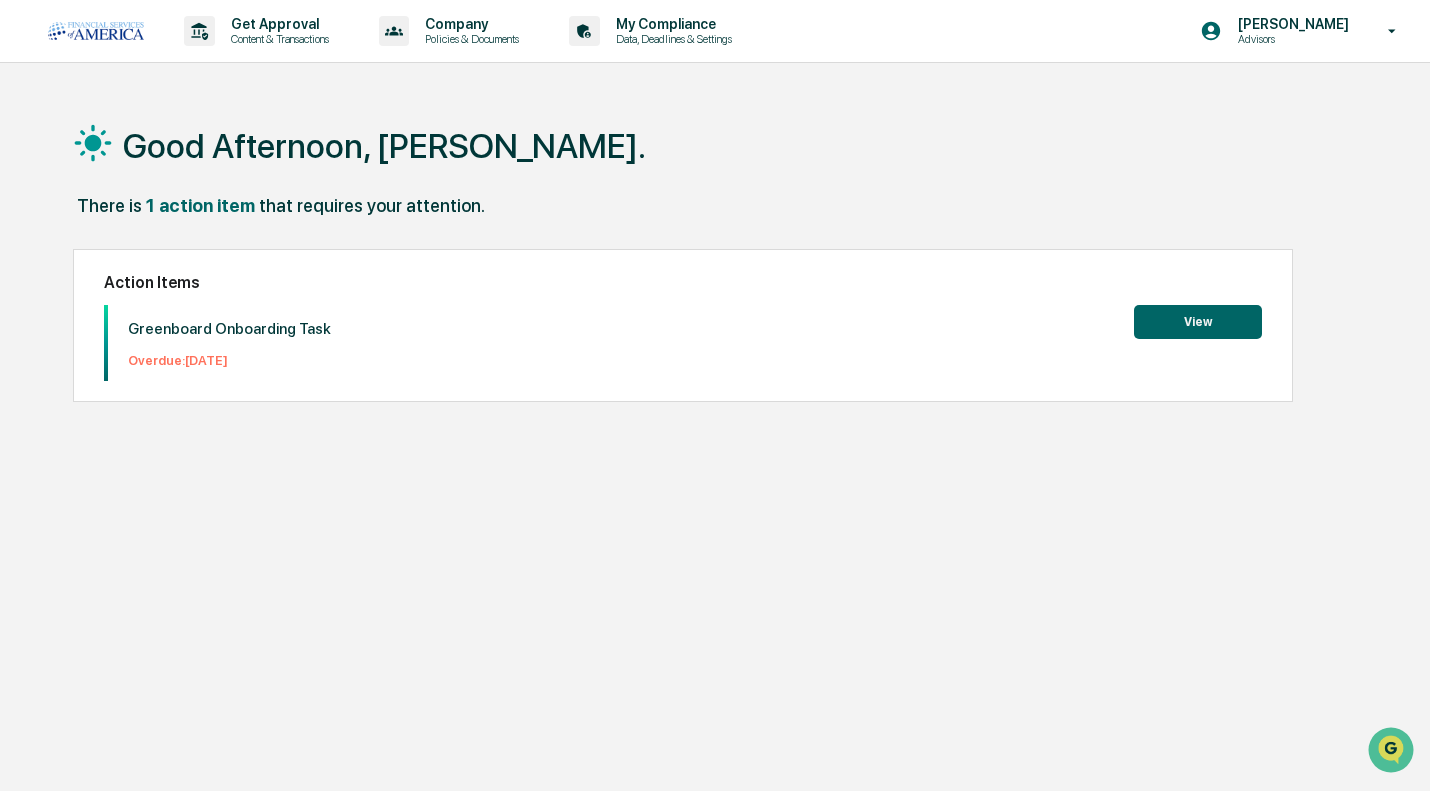 click on "View" at bounding box center (1198, 322) 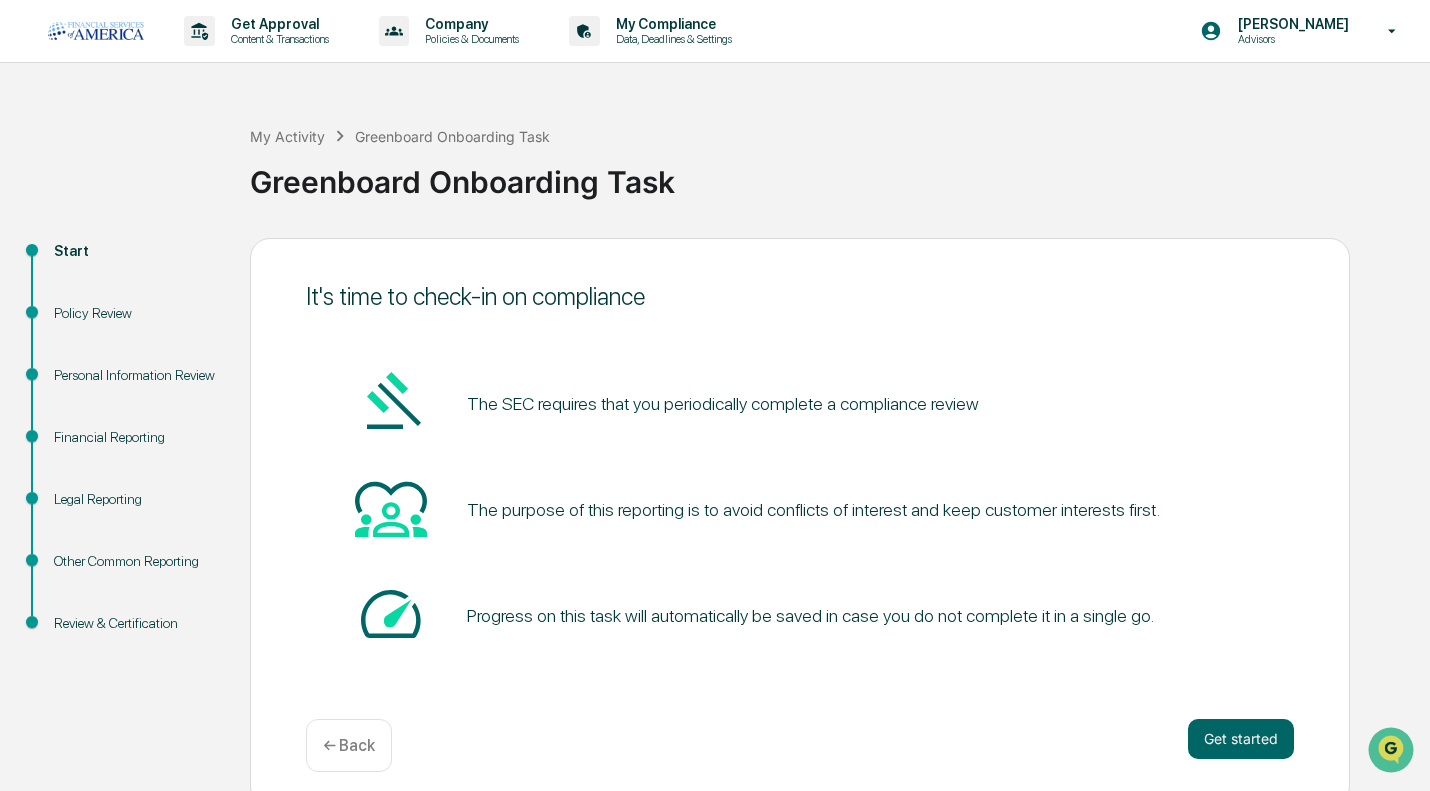 scroll, scrollTop: 15, scrollLeft: 0, axis: vertical 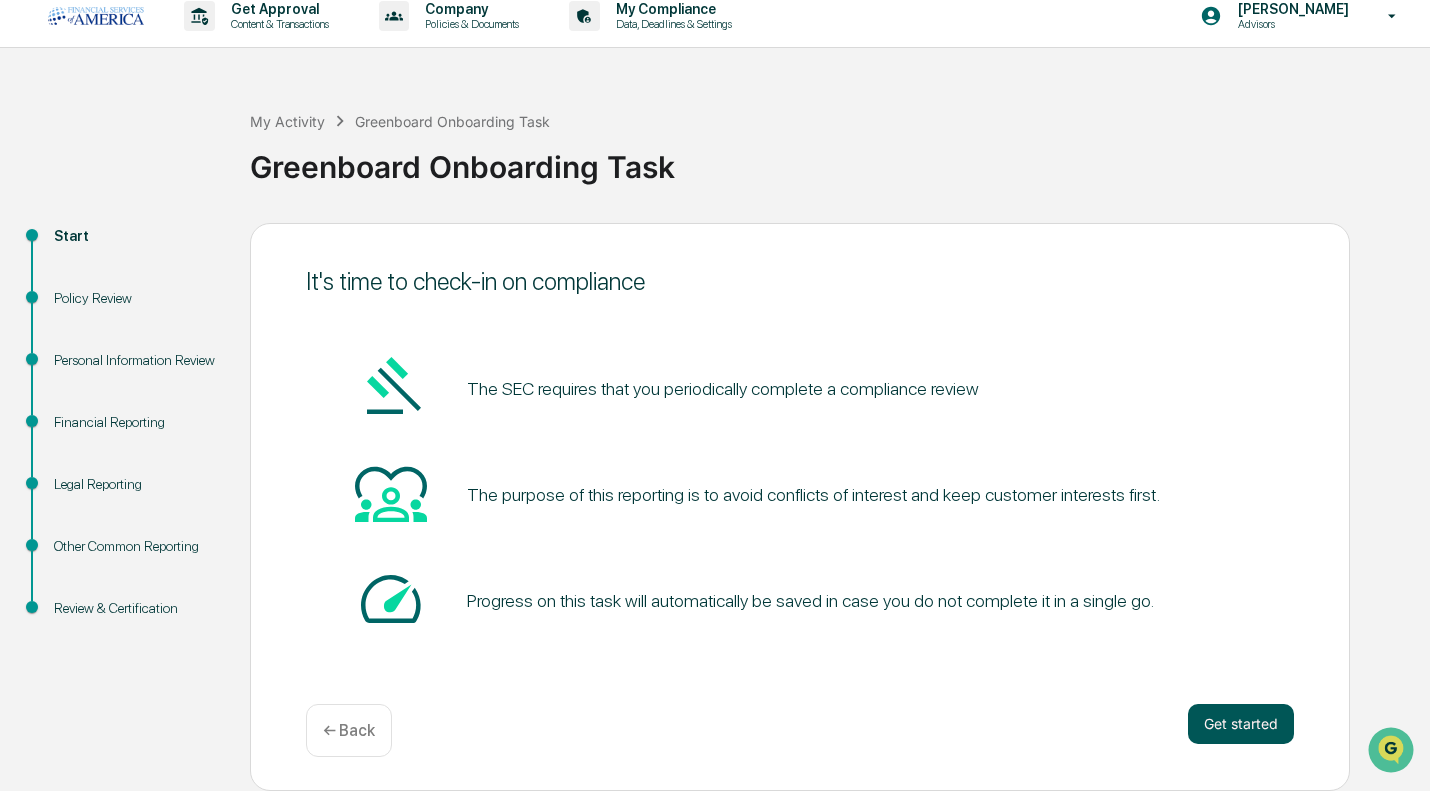 click on "Get started" at bounding box center (1241, 724) 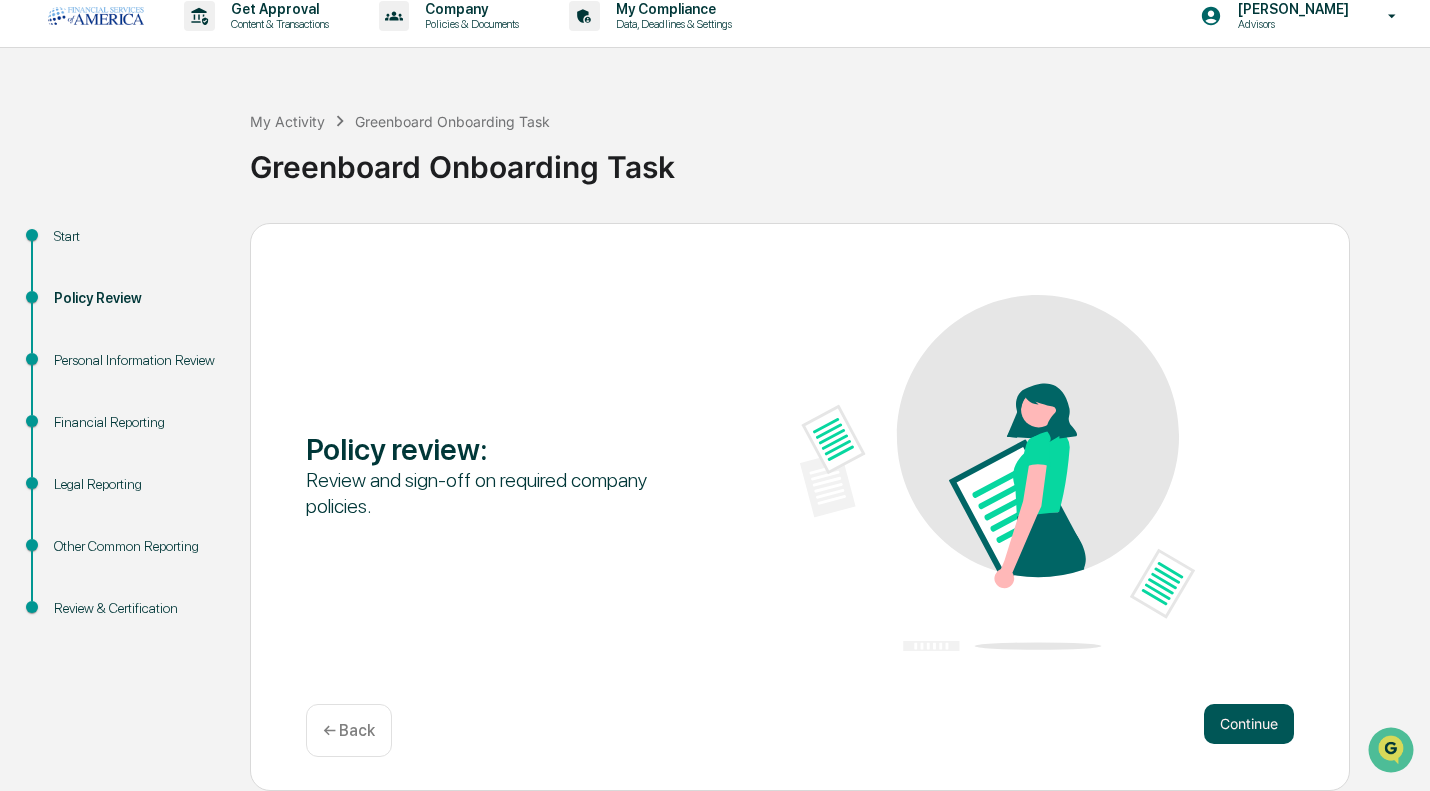 click on "Continue" at bounding box center [1249, 724] 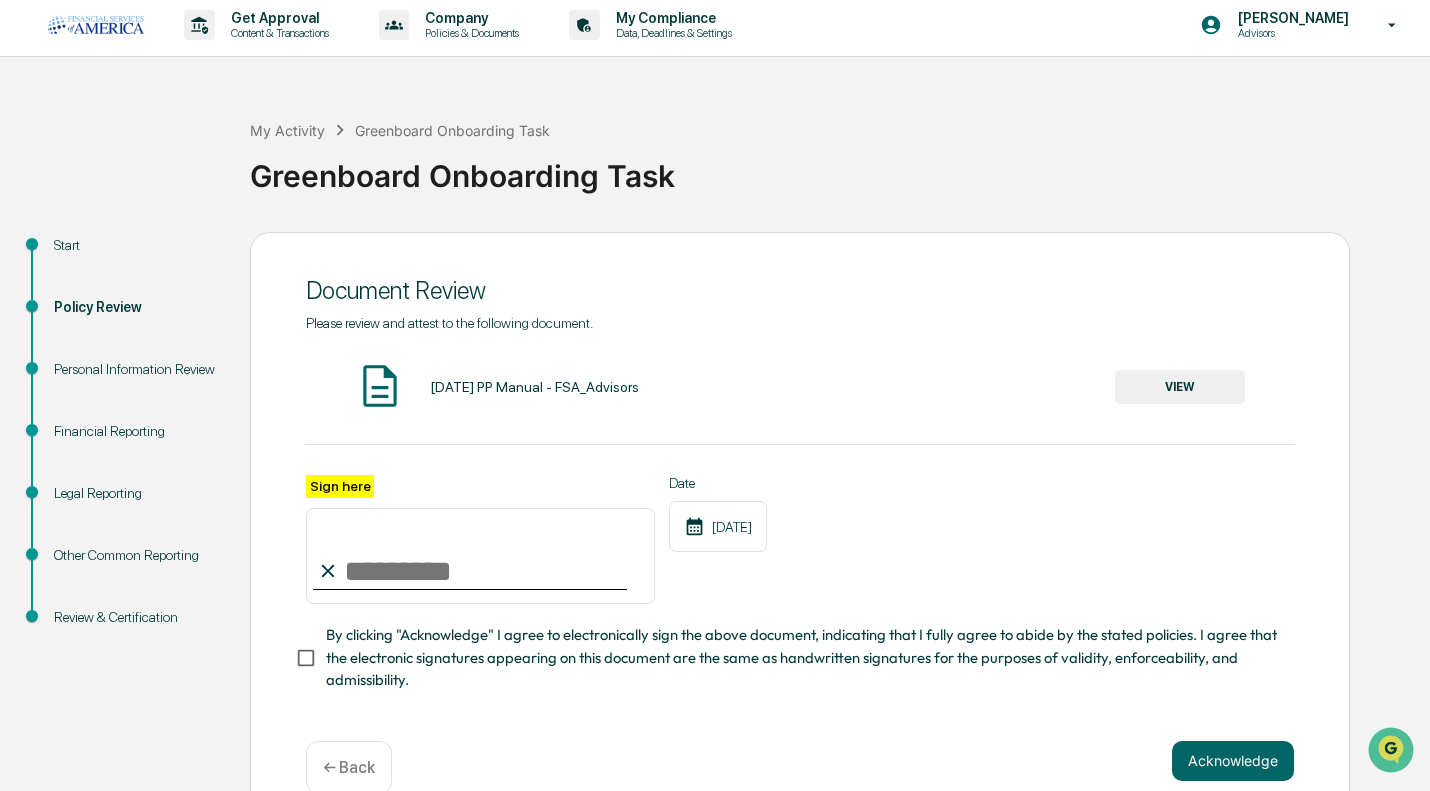 scroll, scrollTop: 52, scrollLeft: 0, axis: vertical 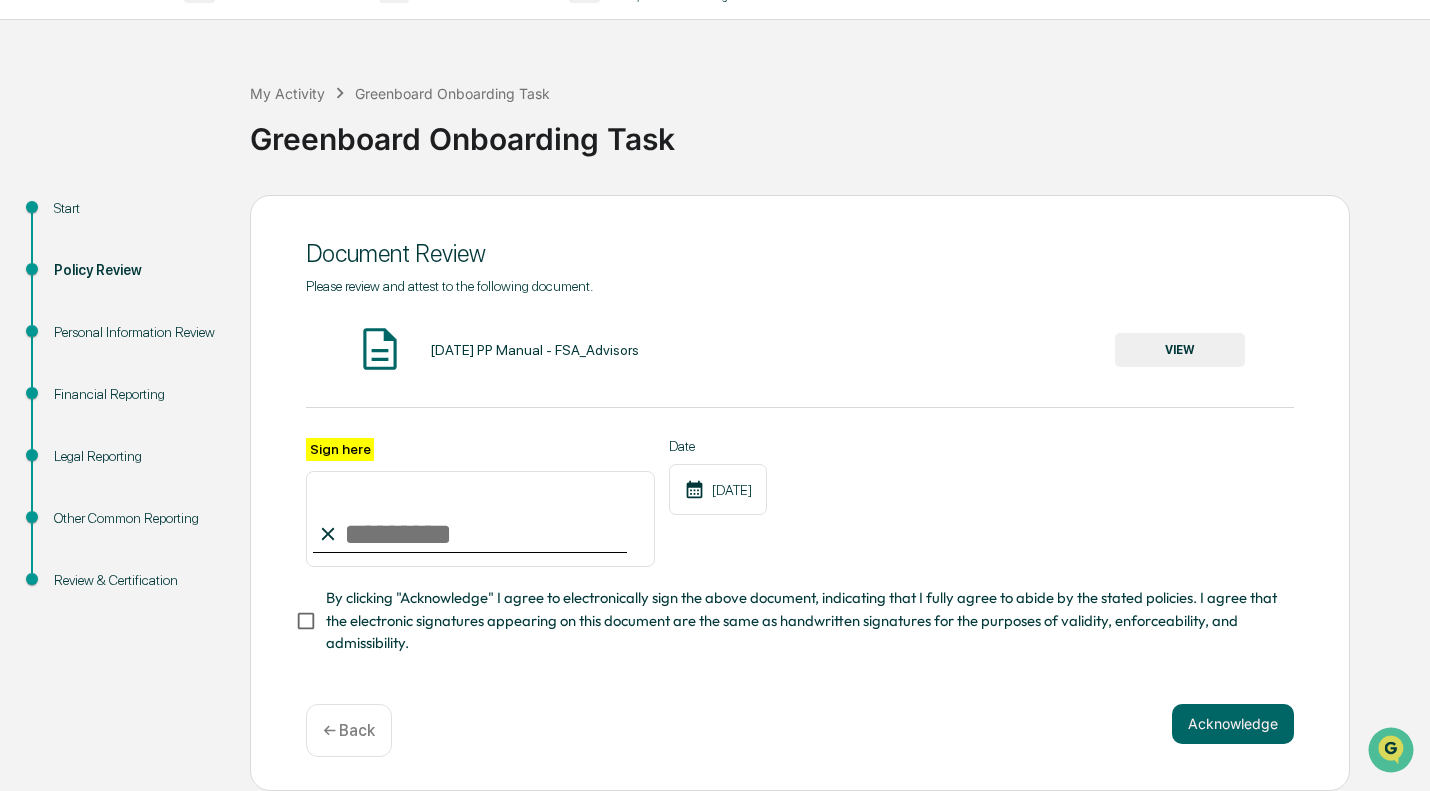 click on "Sign here" at bounding box center [480, 519] 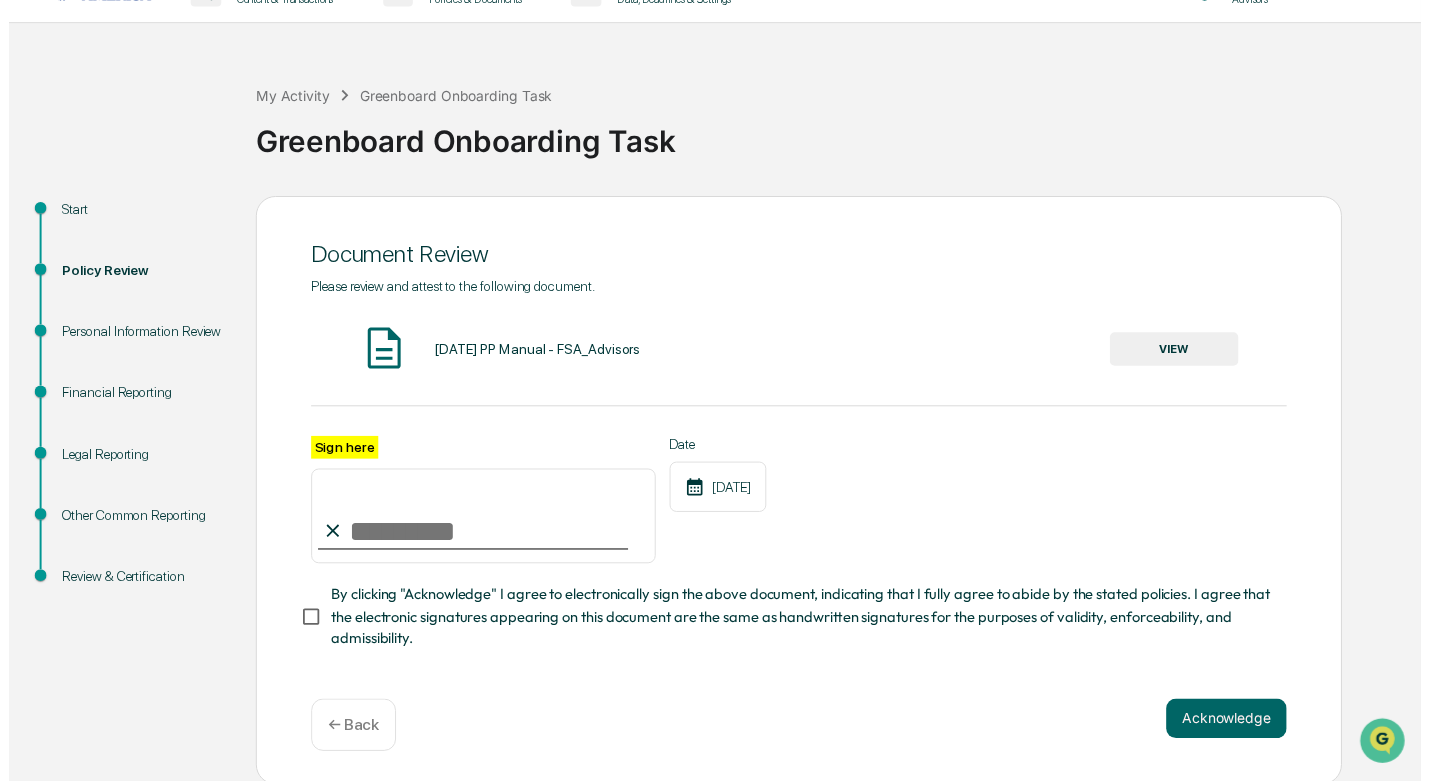 scroll, scrollTop: 41, scrollLeft: 0, axis: vertical 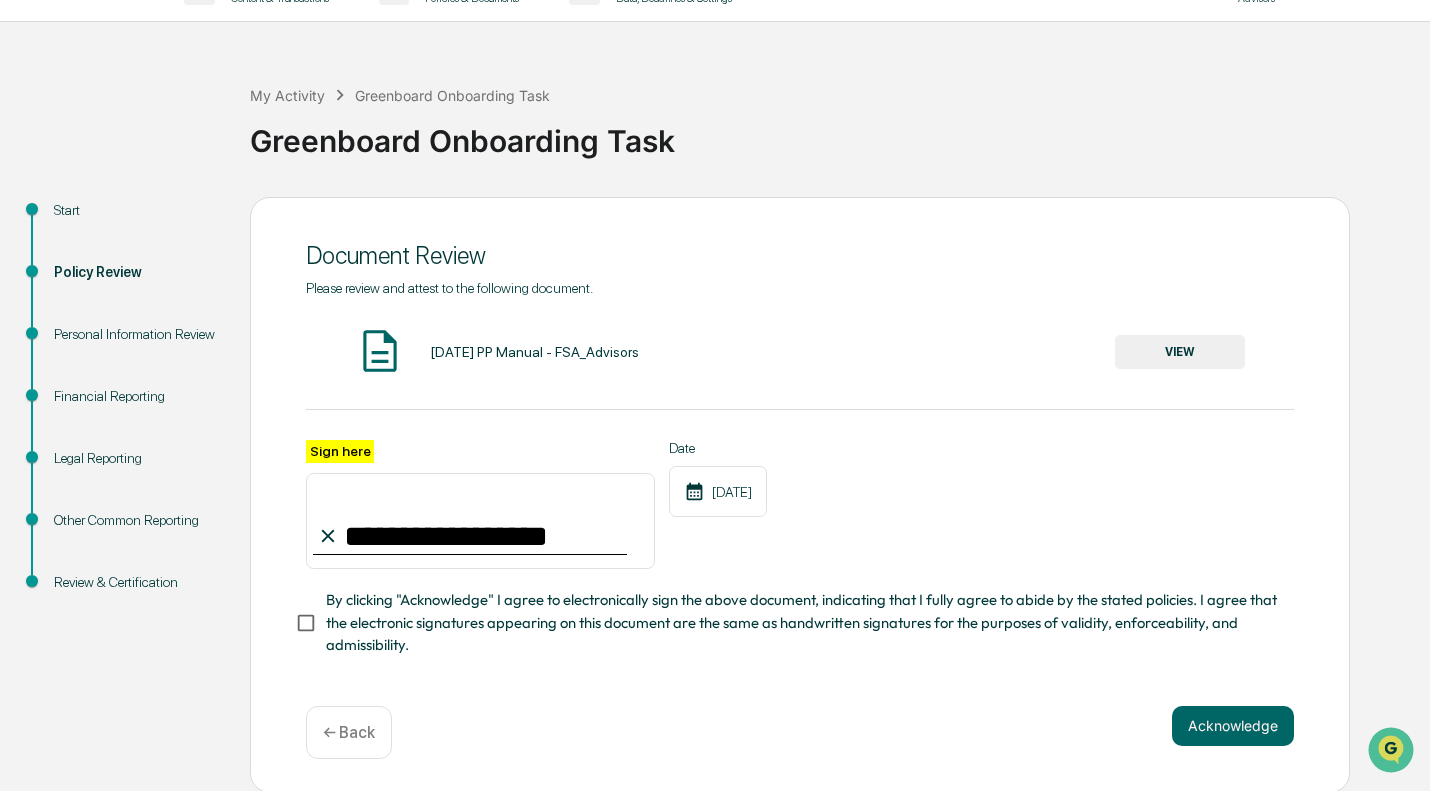 type on "**********" 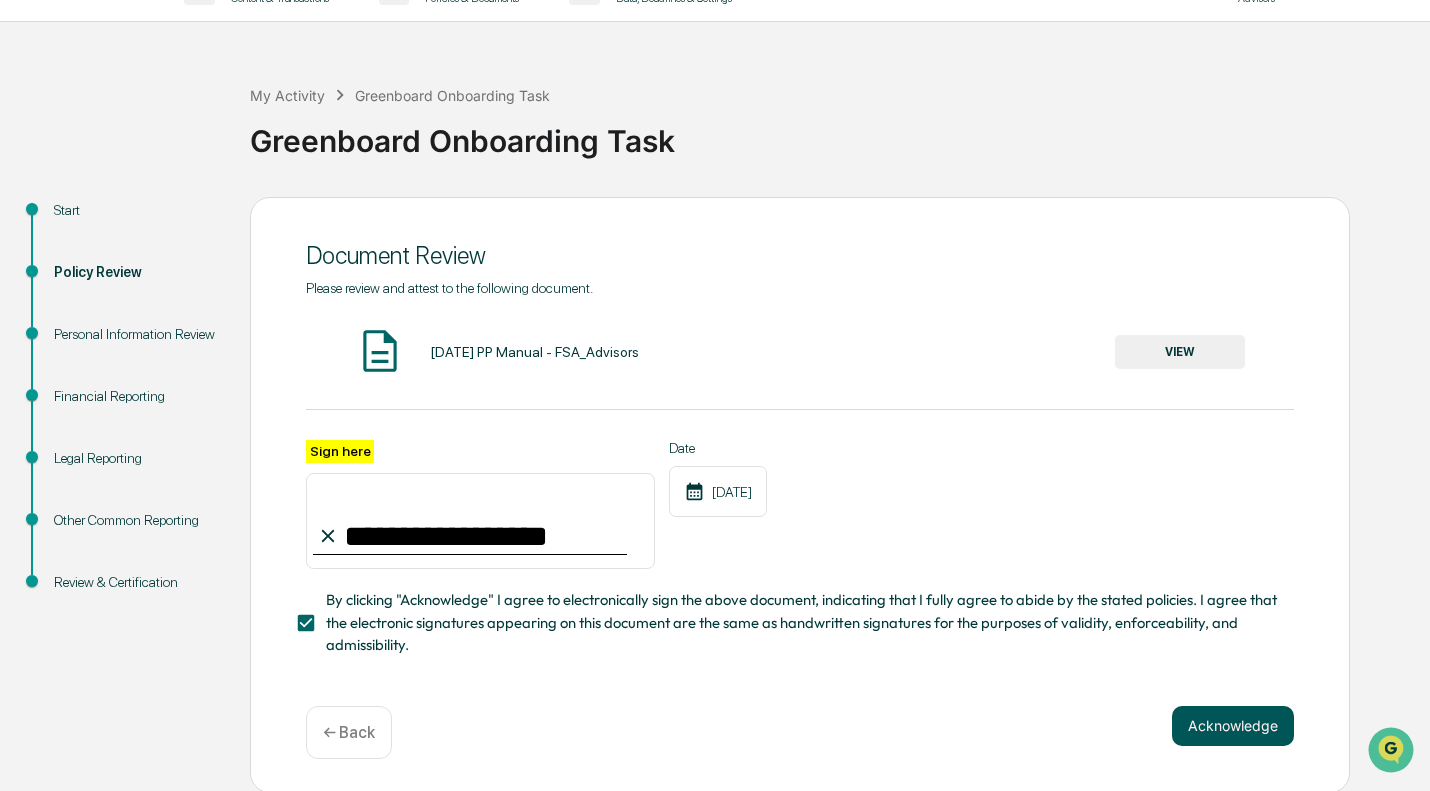click on "Acknowledge" at bounding box center (1233, 726) 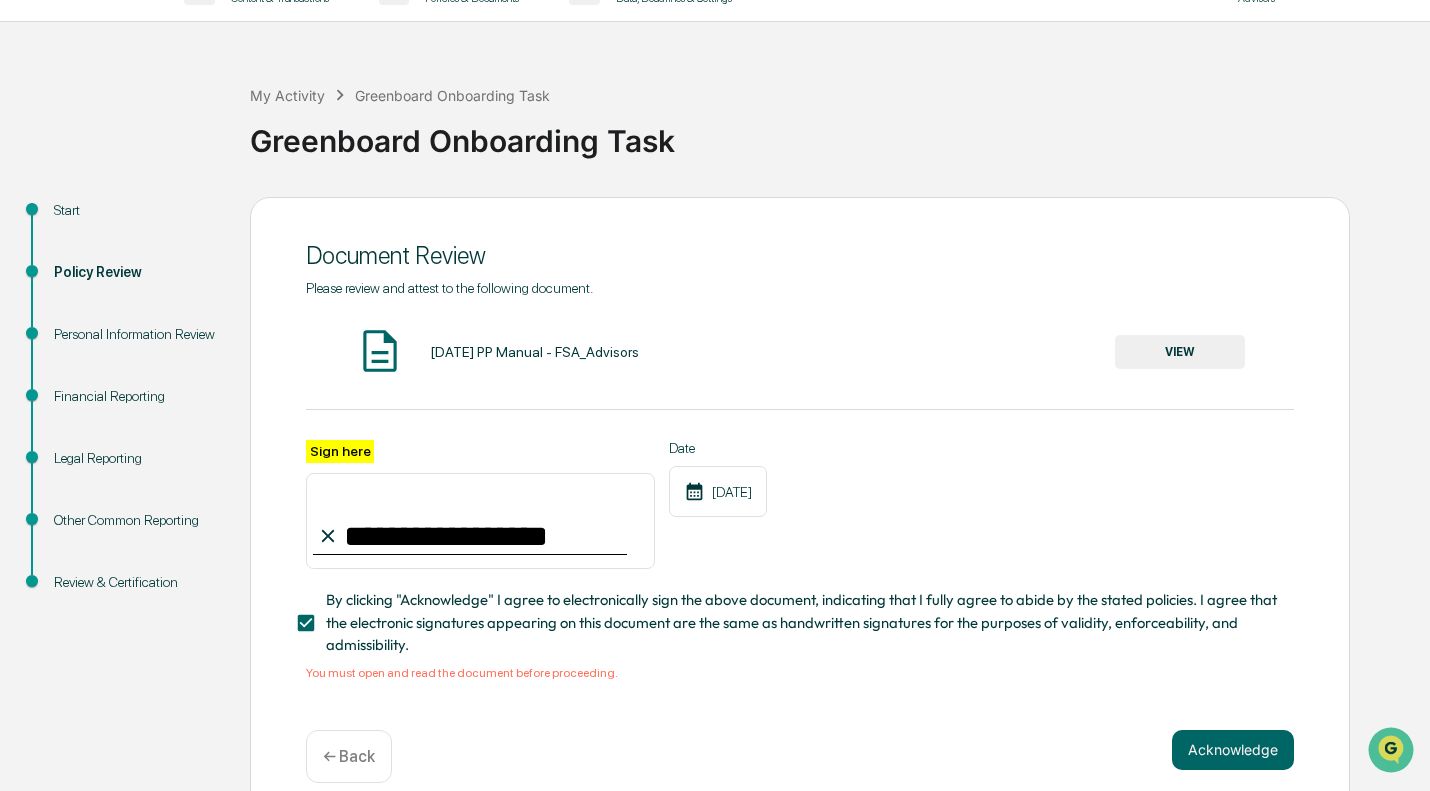 click on "VIEW" at bounding box center (1180, 352) 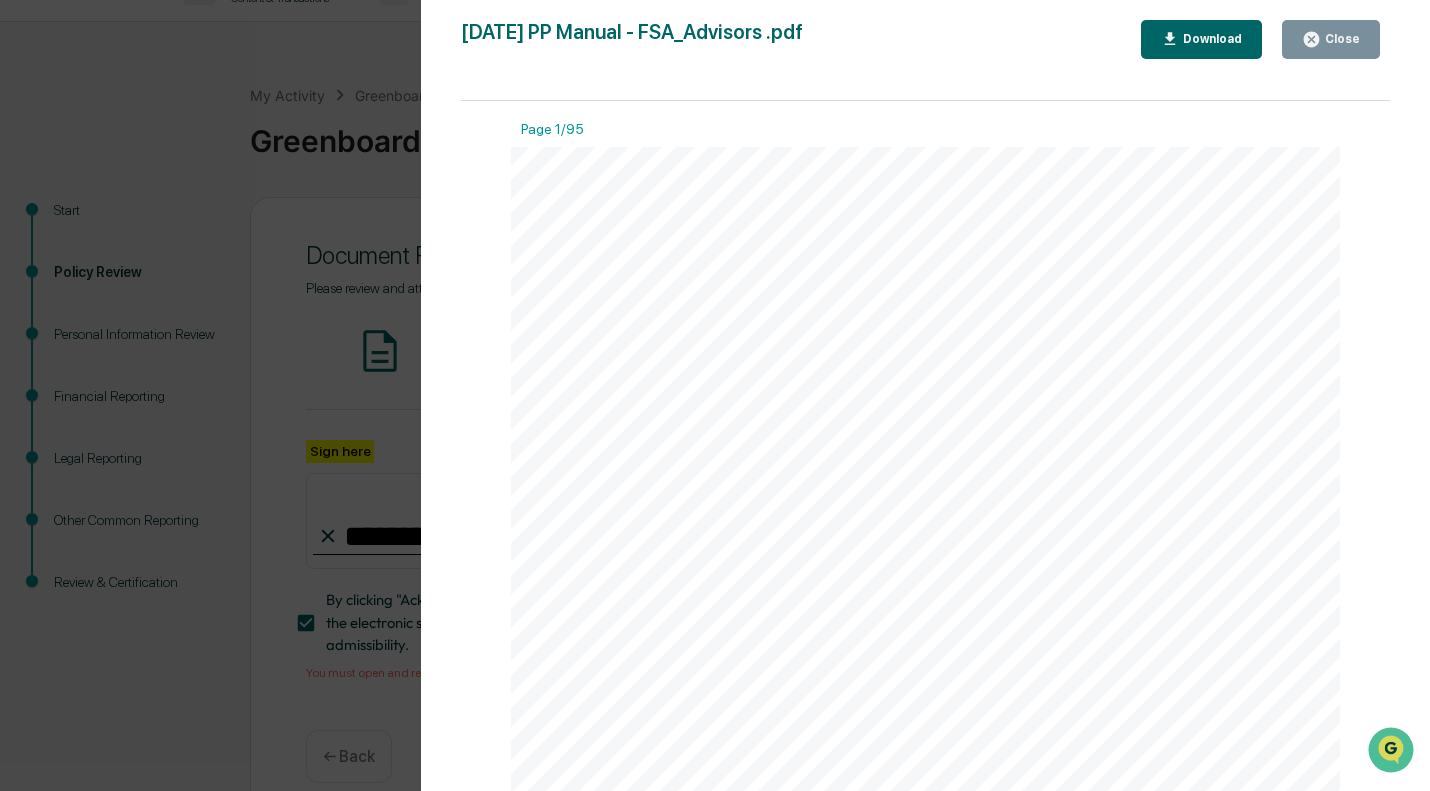 click on "Download" at bounding box center [1210, 39] 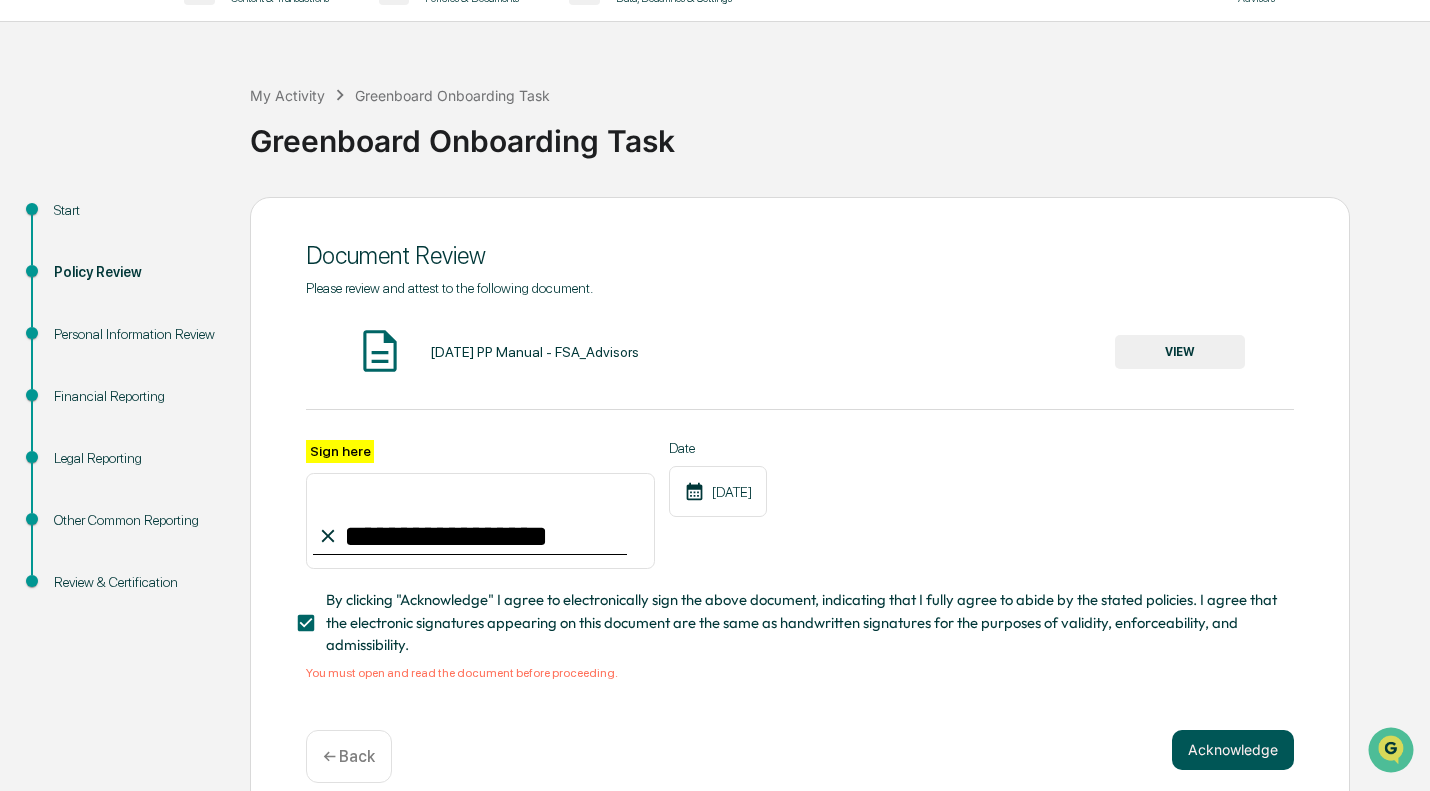 click on "Acknowledge" at bounding box center (1233, 750) 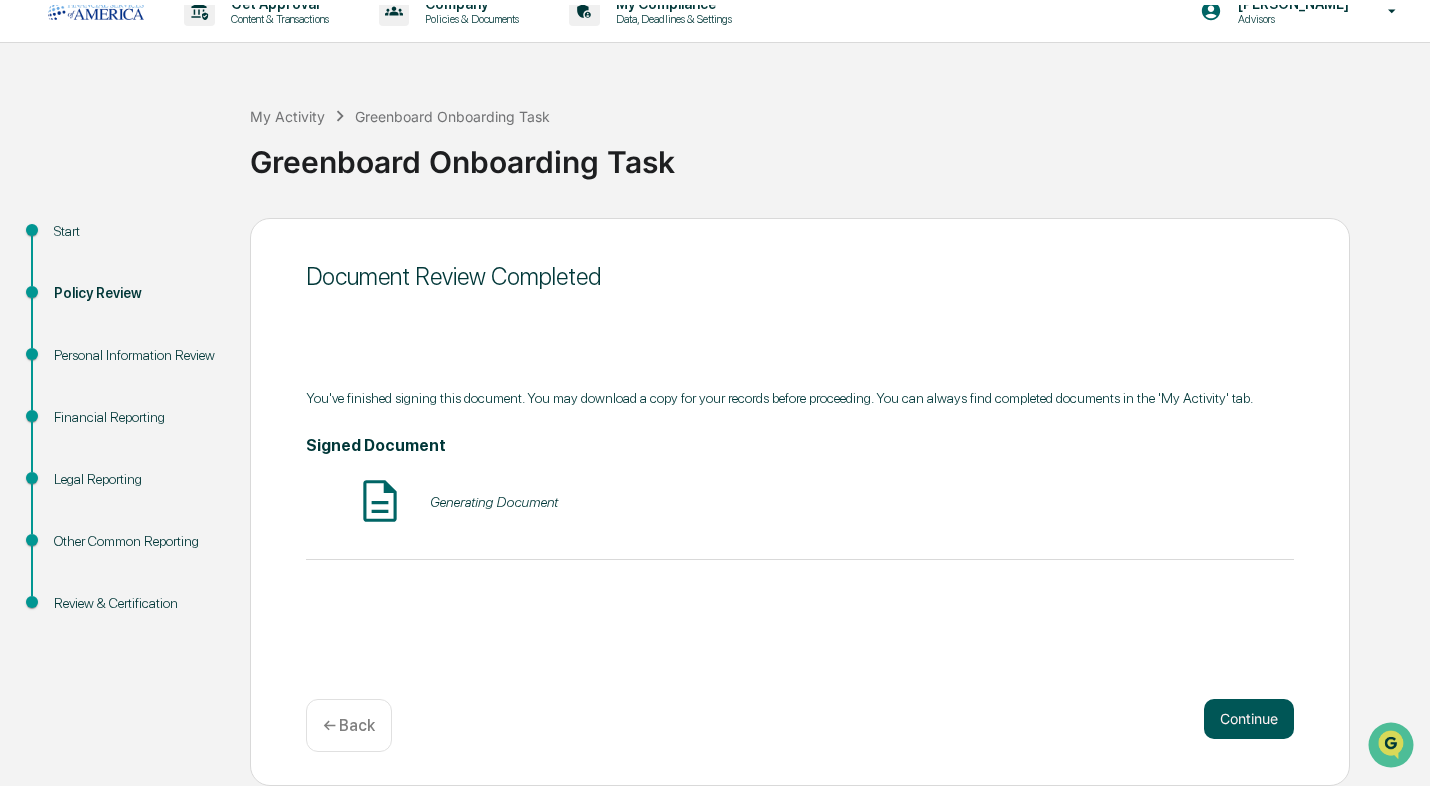 scroll, scrollTop: 15, scrollLeft: 0, axis: vertical 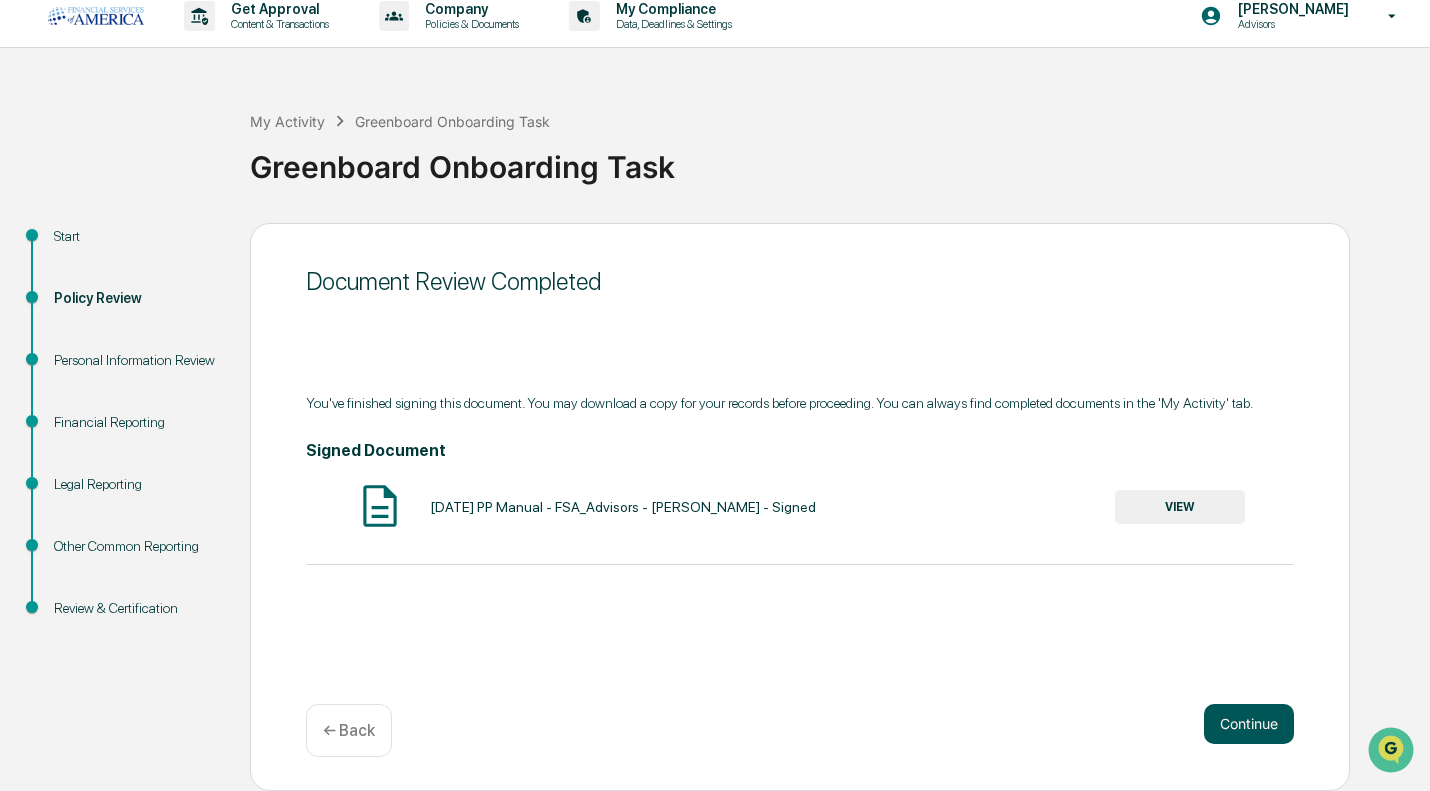 click on "Continue" at bounding box center (1249, 724) 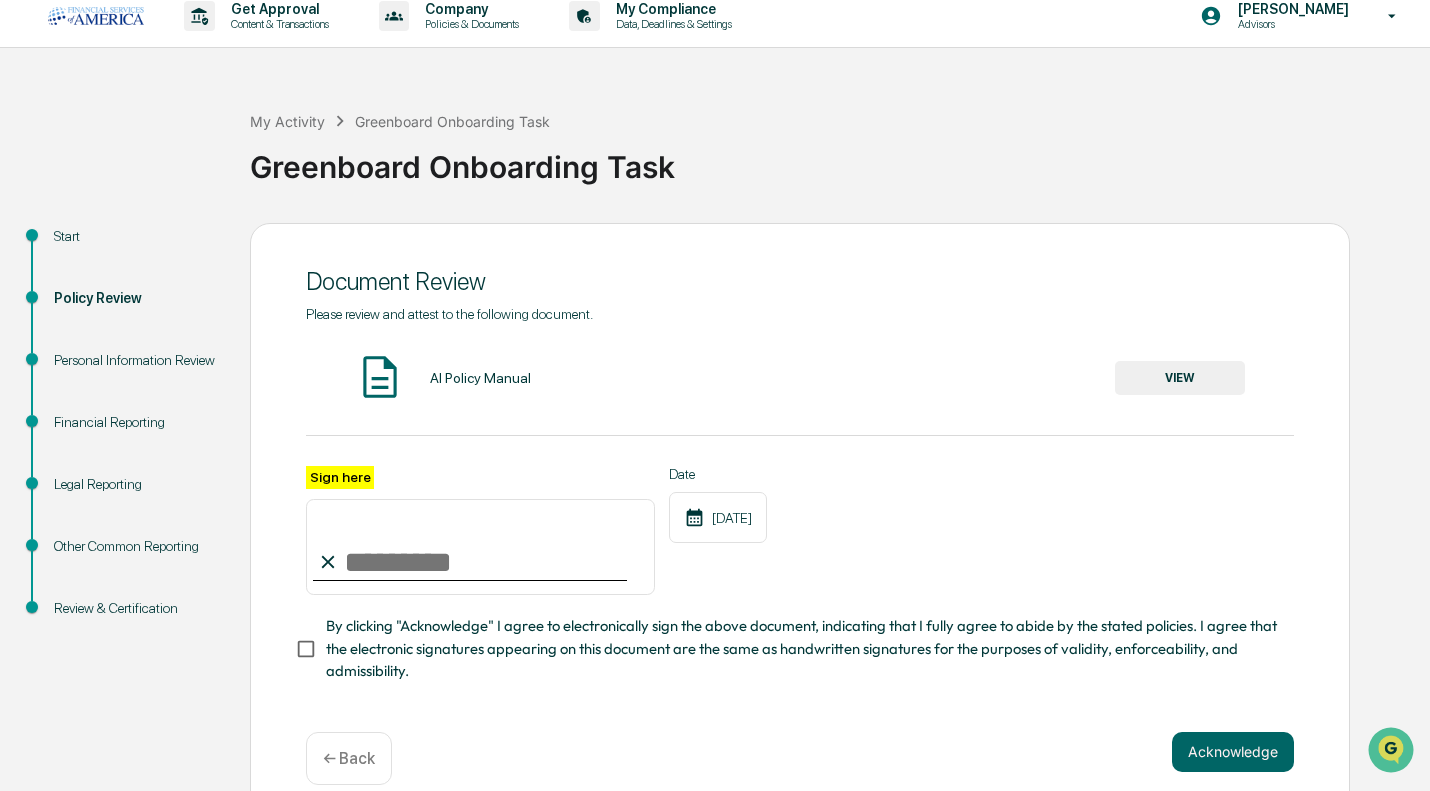 click on "Sign here" at bounding box center [480, 547] 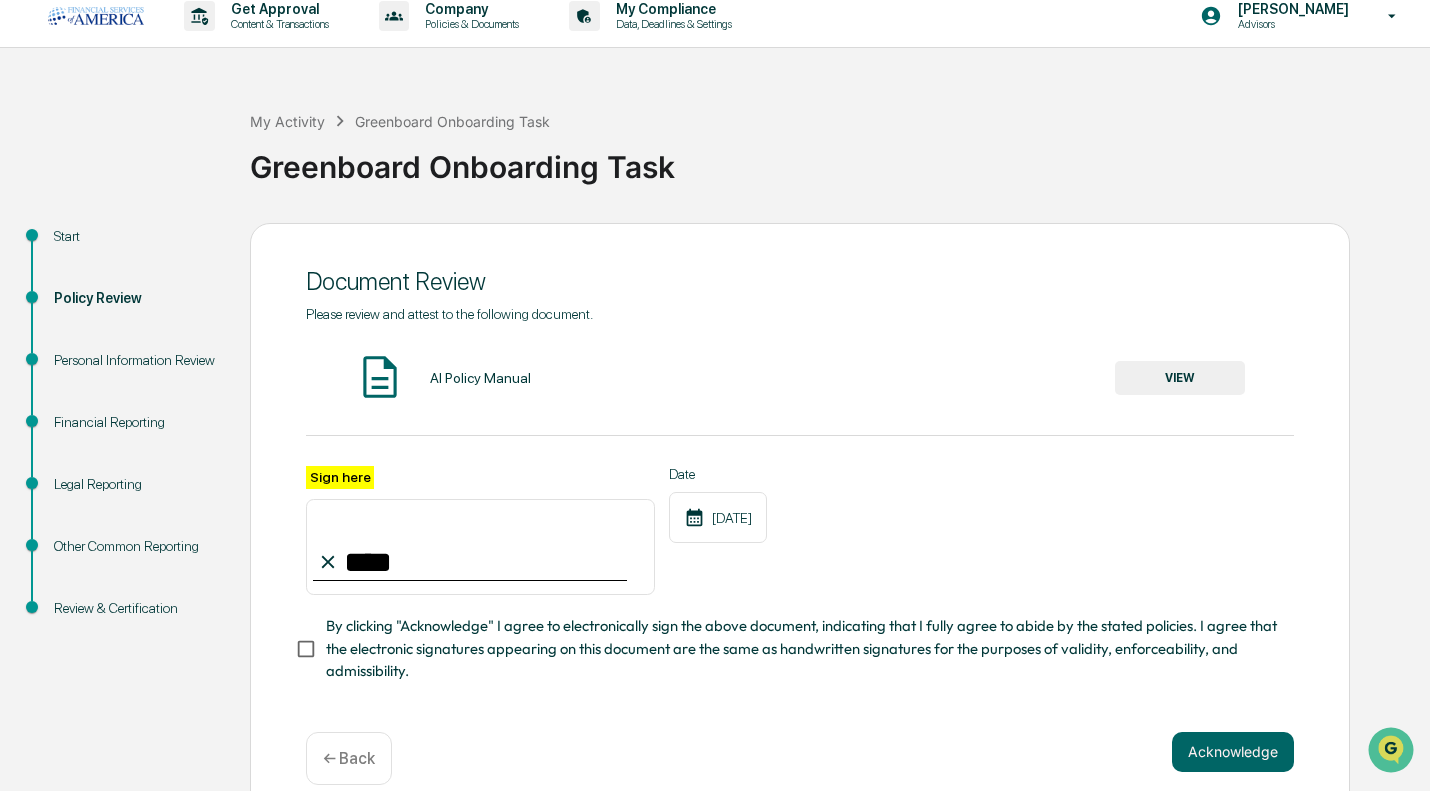 type on "**********" 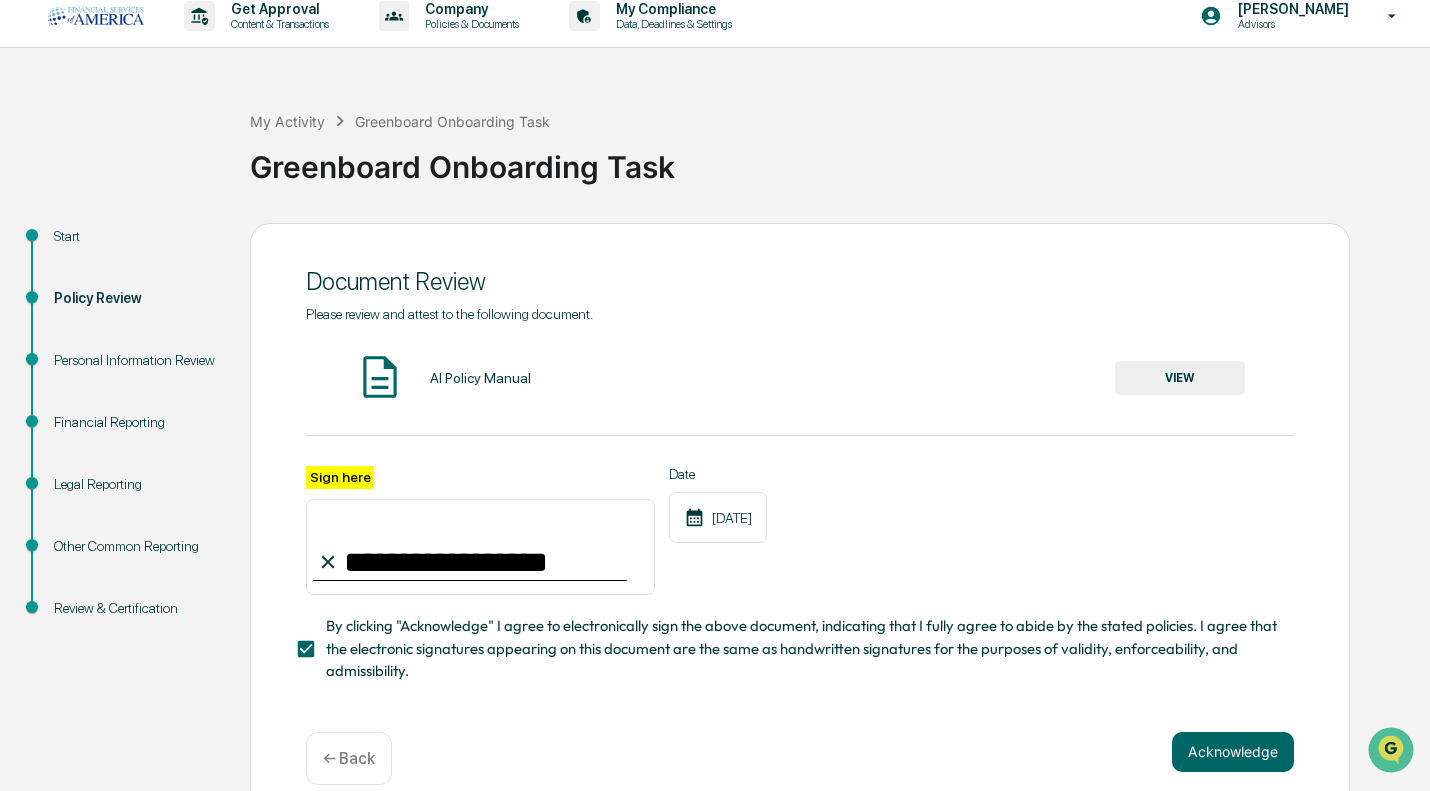 click on "VIEW" at bounding box center (1180, 378) 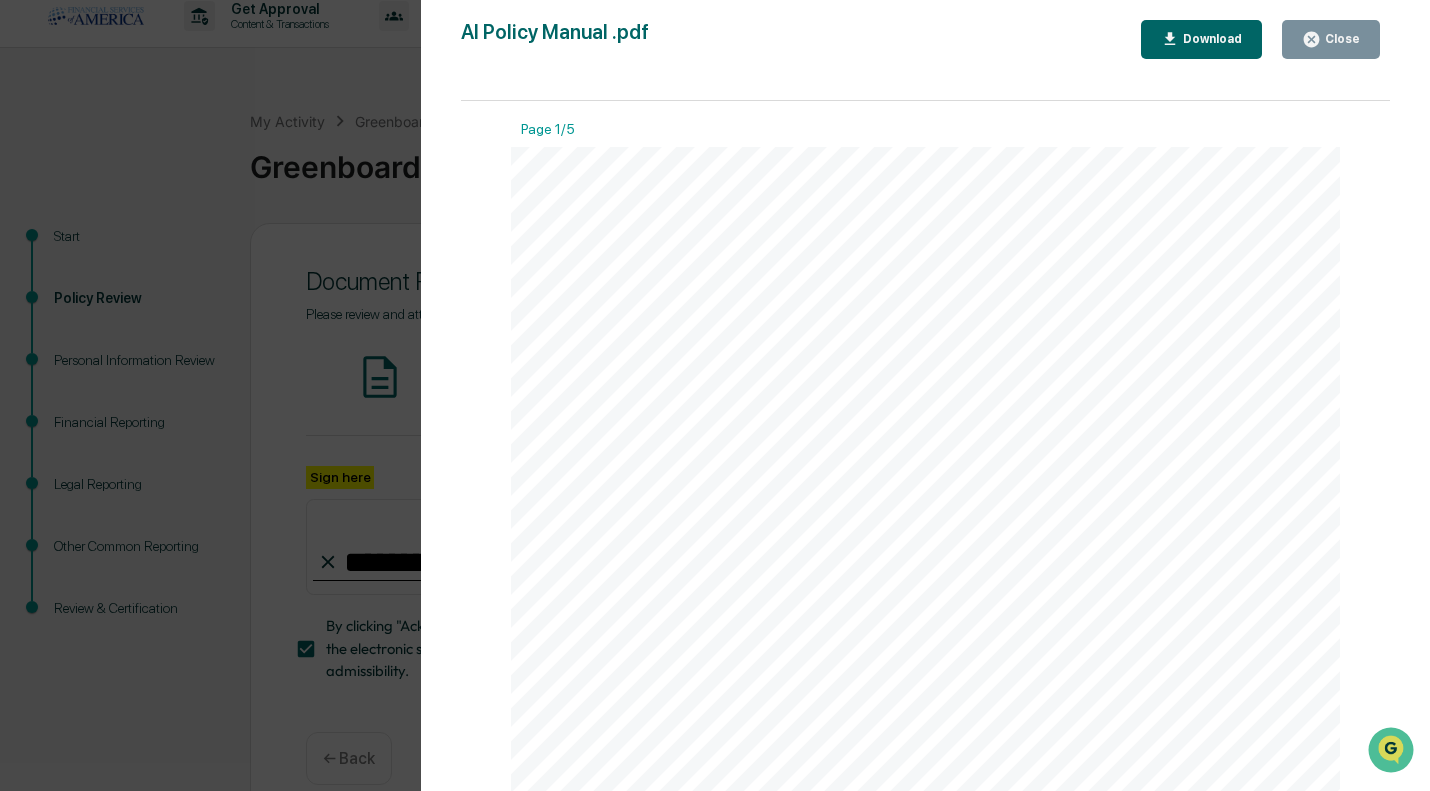 click on "Close" at bounding box center (1340, 39) 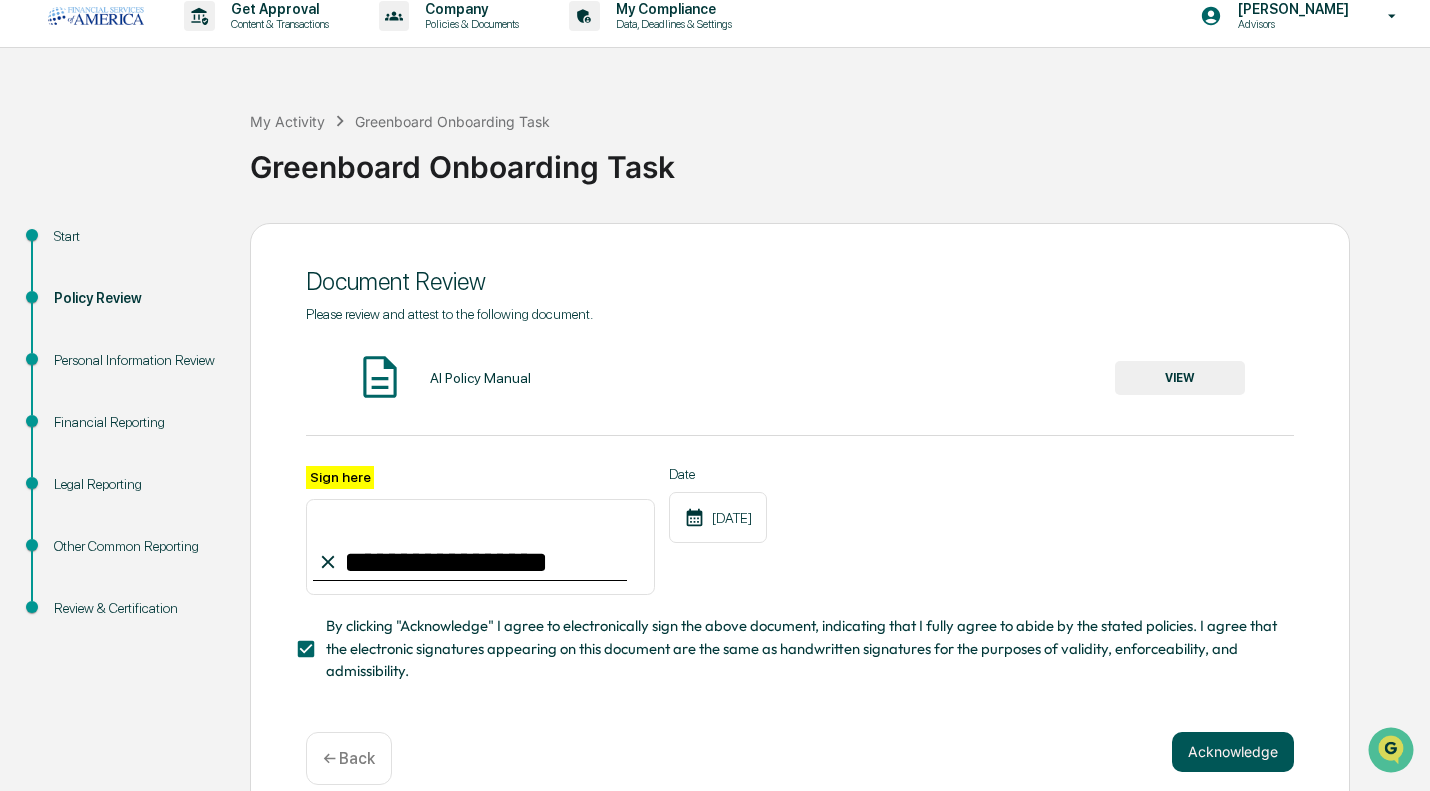 click on "Acknowledge" at bounding box center (1233, 752) 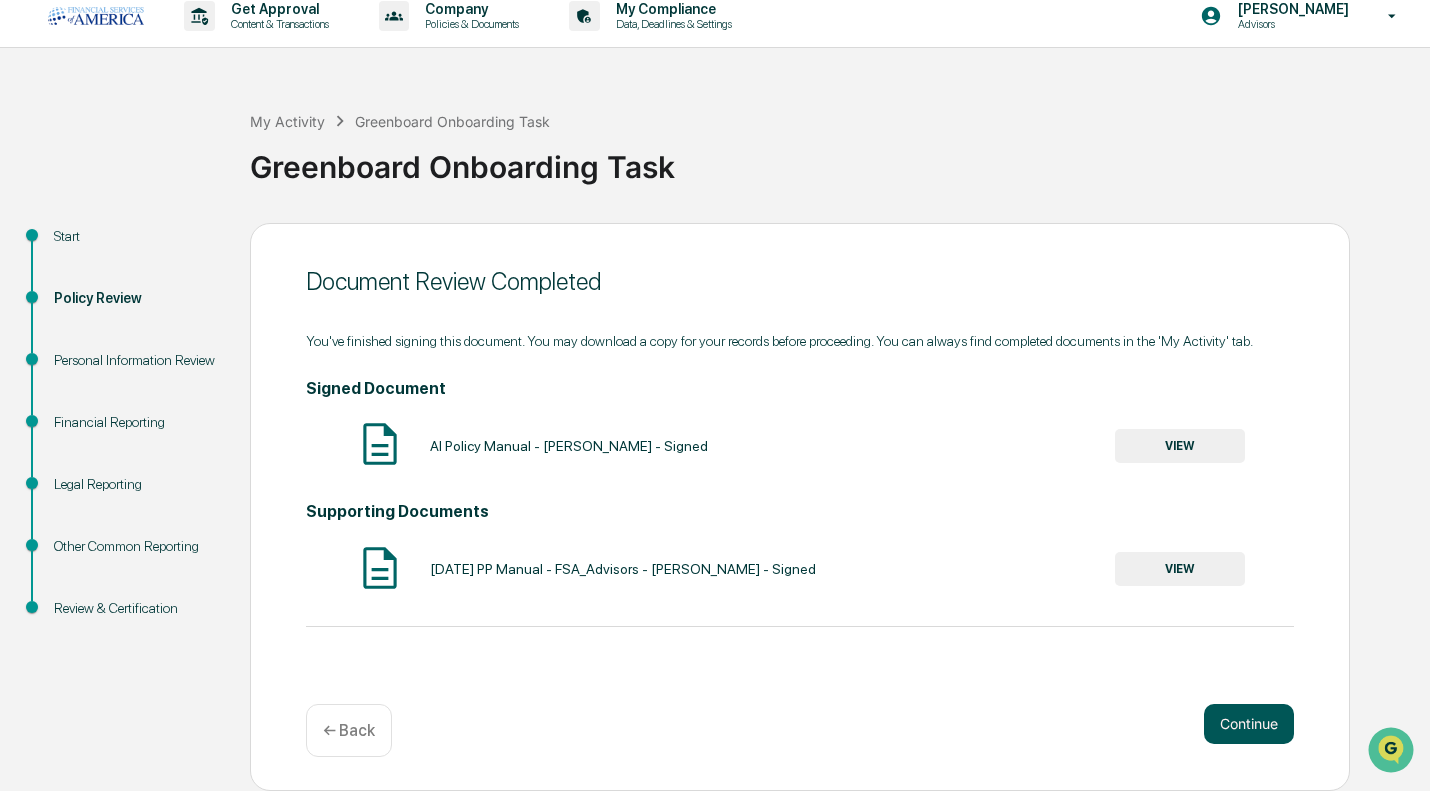 click on "Continue" at bounding box center (1249, 724) 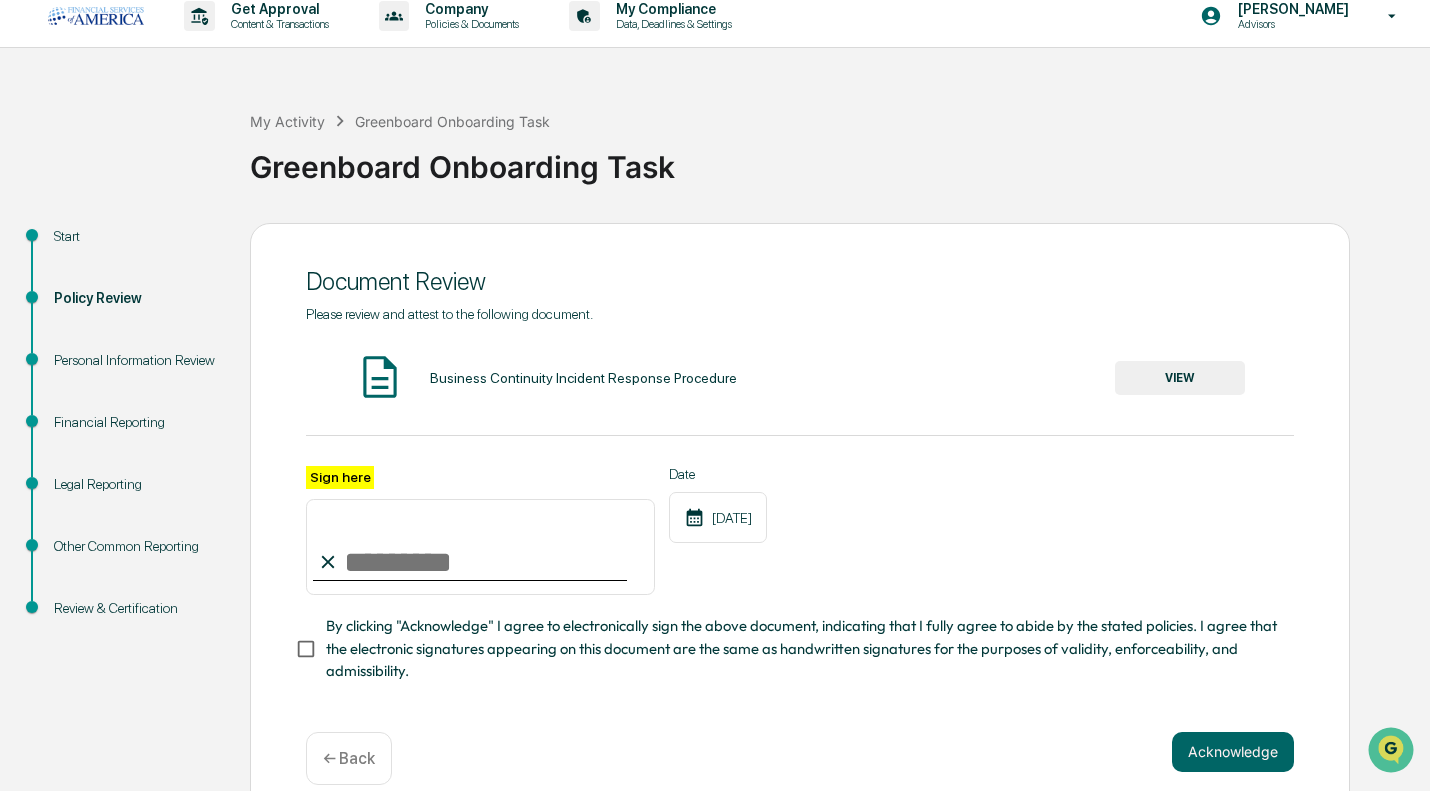 click on "Sign here" at bounding box center (480, 547) 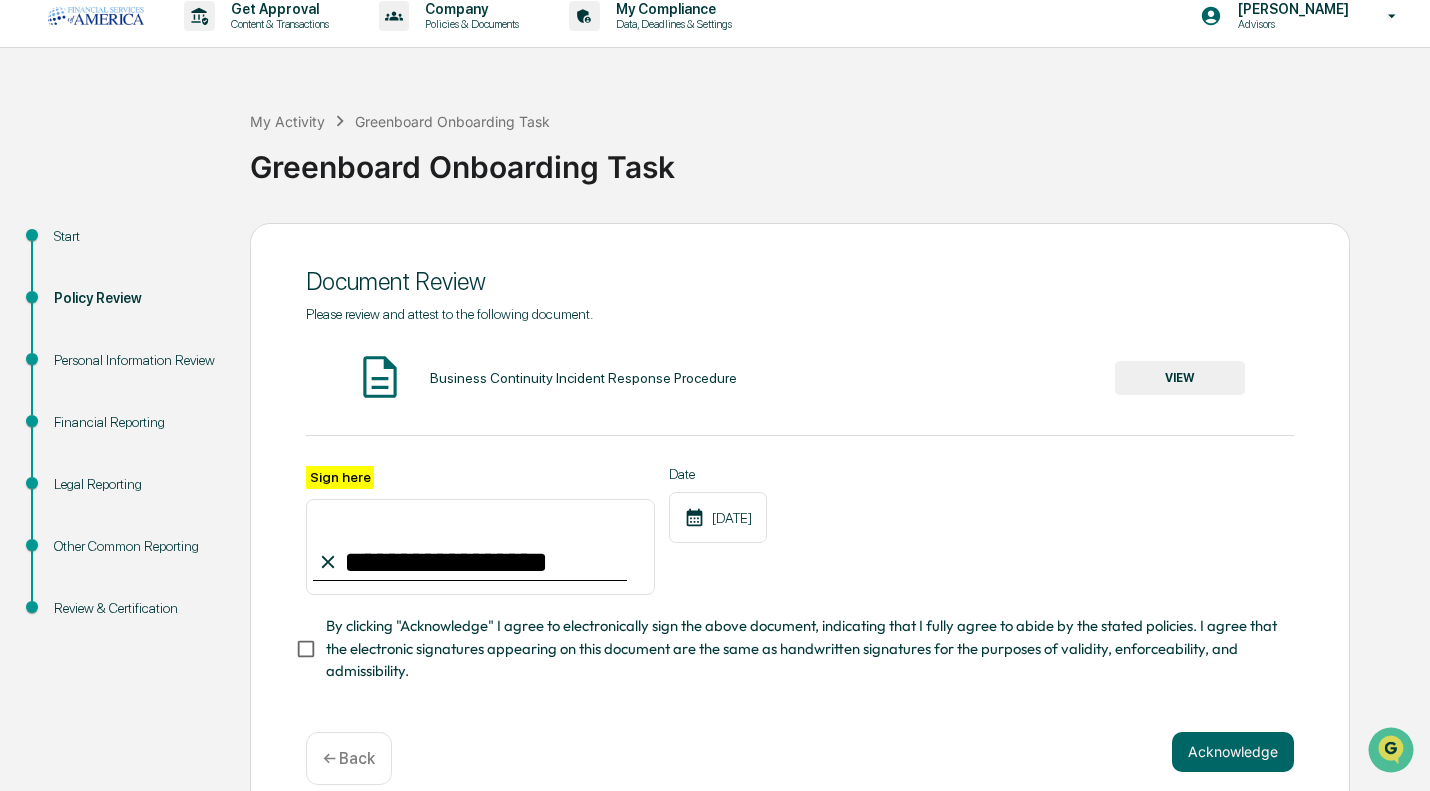 click on "VIEW" at bounding box center (1180, 378) 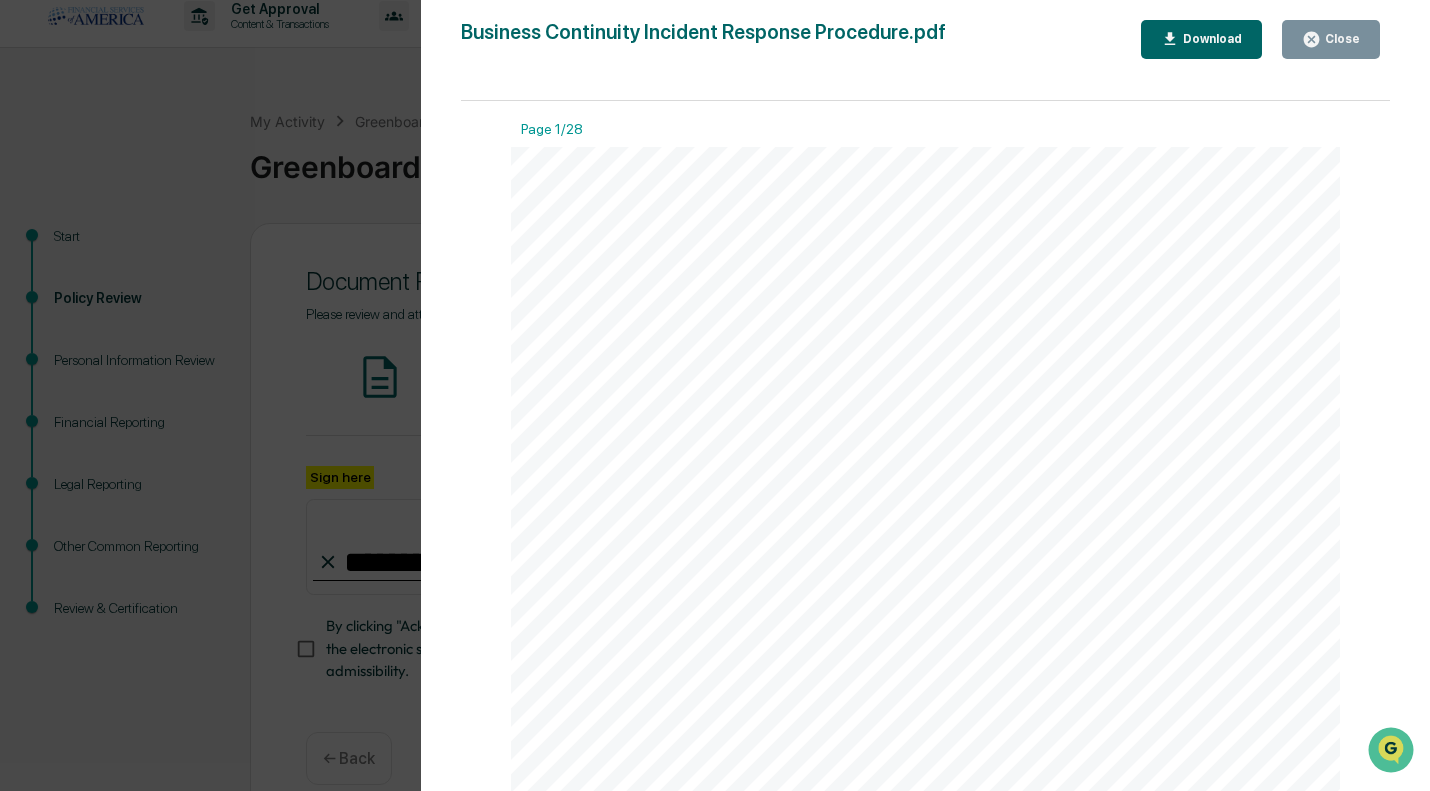 click on "Close" at bounding box center [1340, 39] 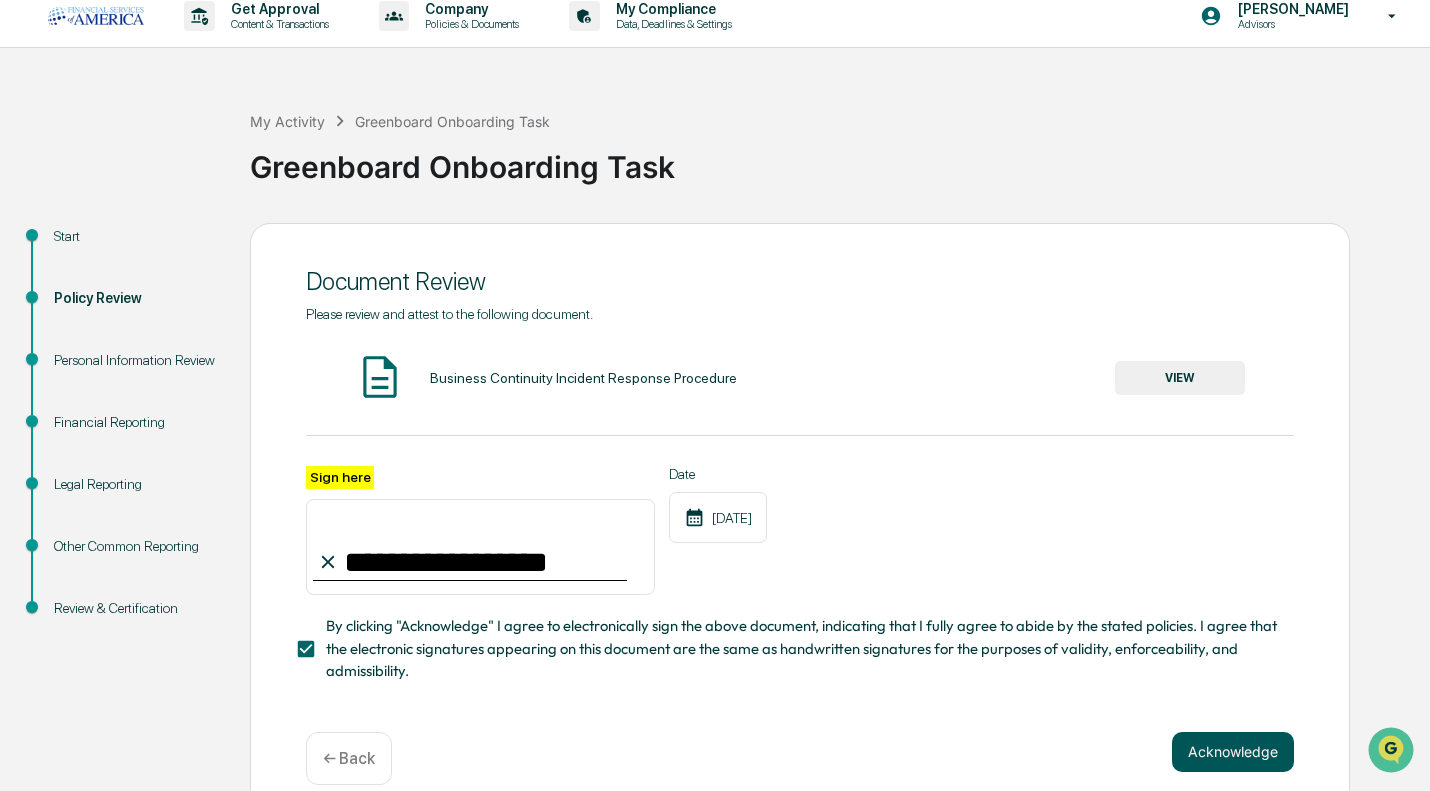 click on "Acknowledge" at bounding box center [1233, 752] 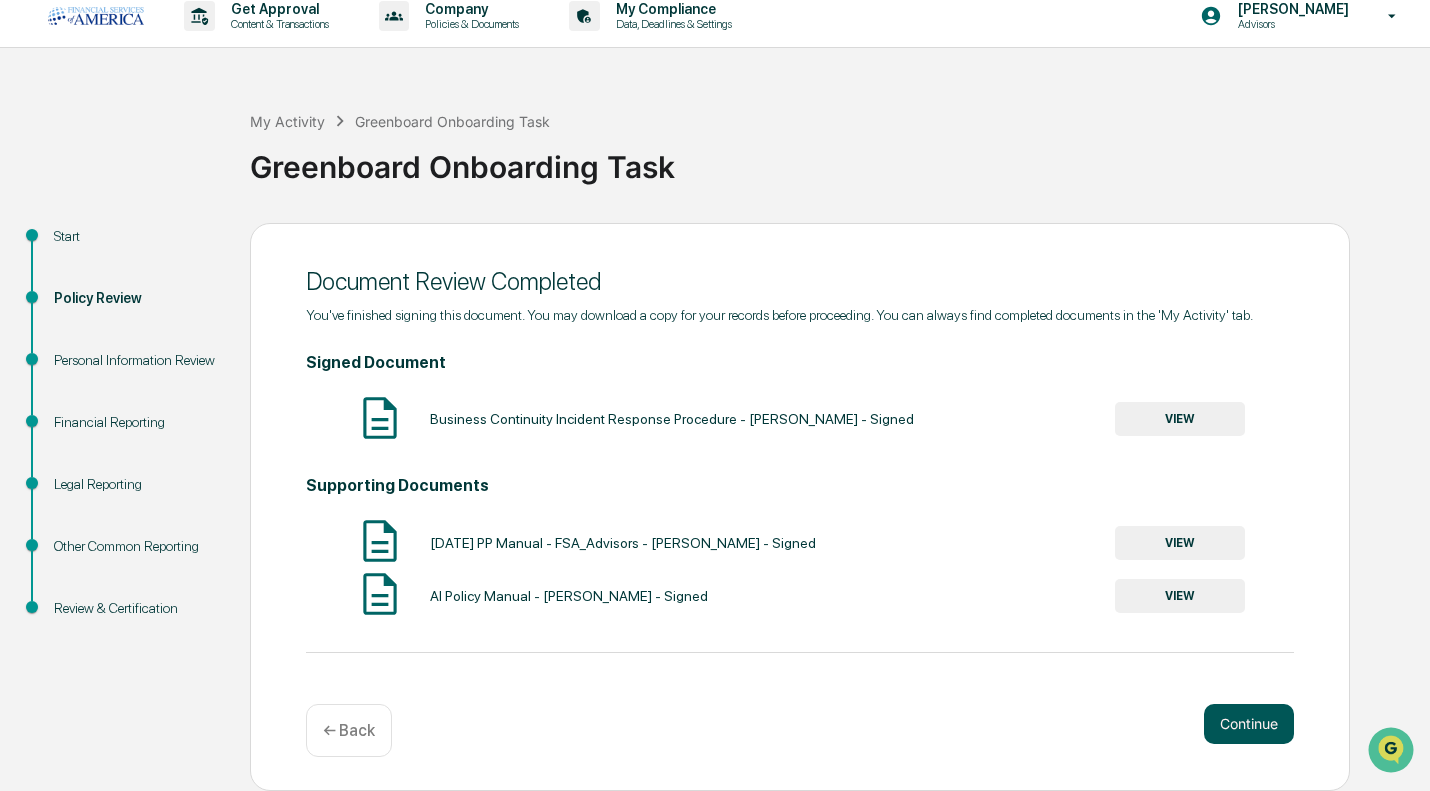 click on "Continue" at bounding box center (1249, 724) 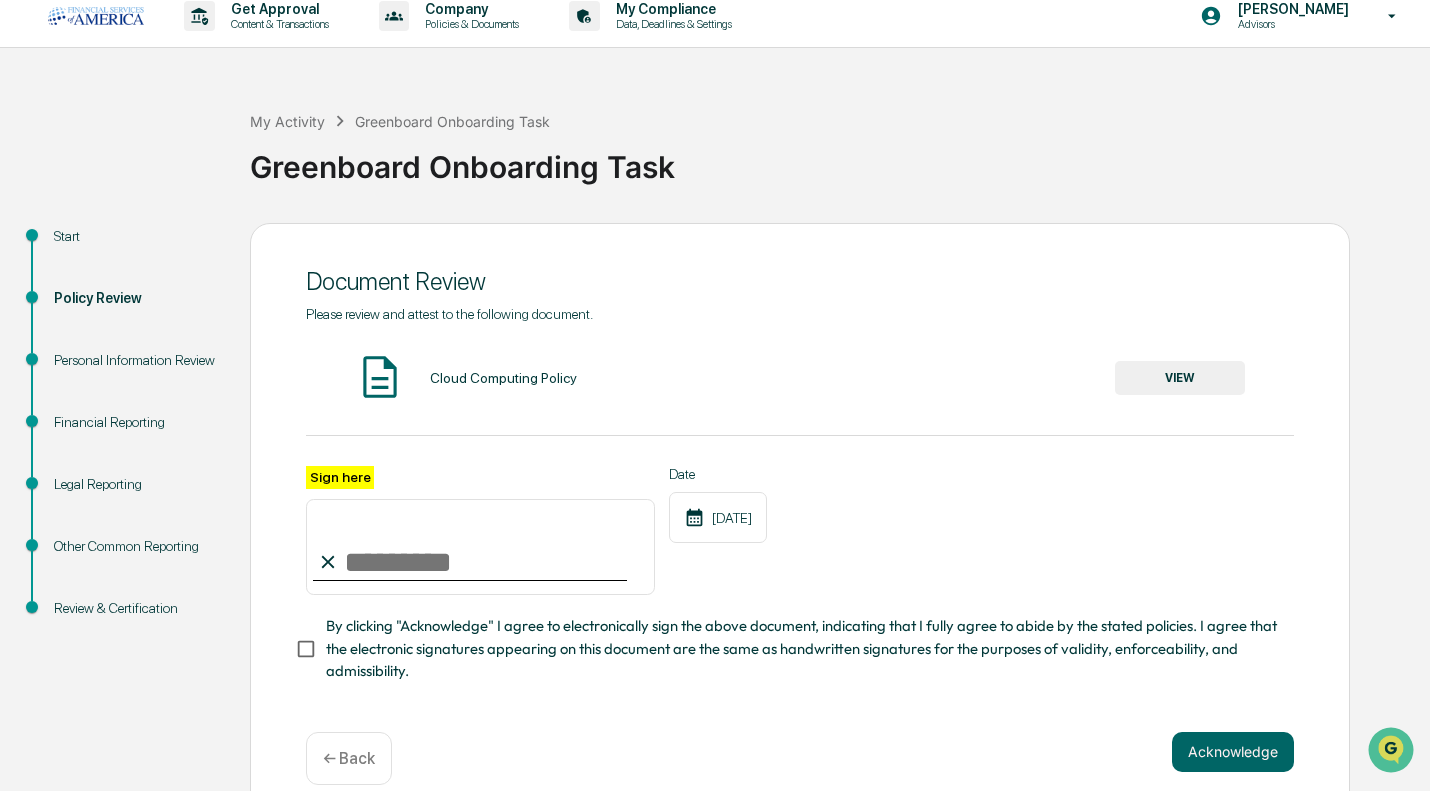 click on "Sign here" at bounding box center (480, 547) 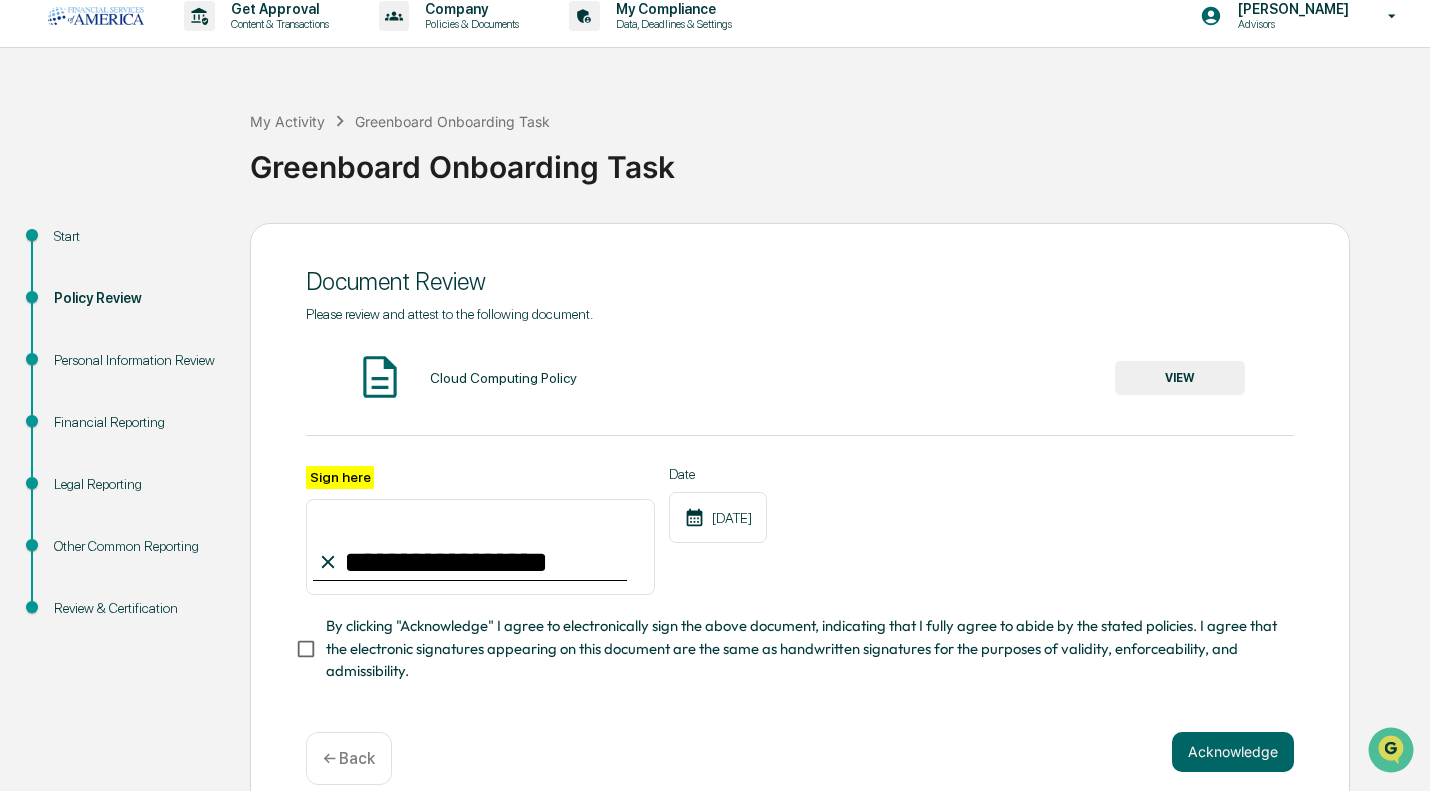 click on "Cloud Computing Policy VIEW" at bounding box center (800, 378) 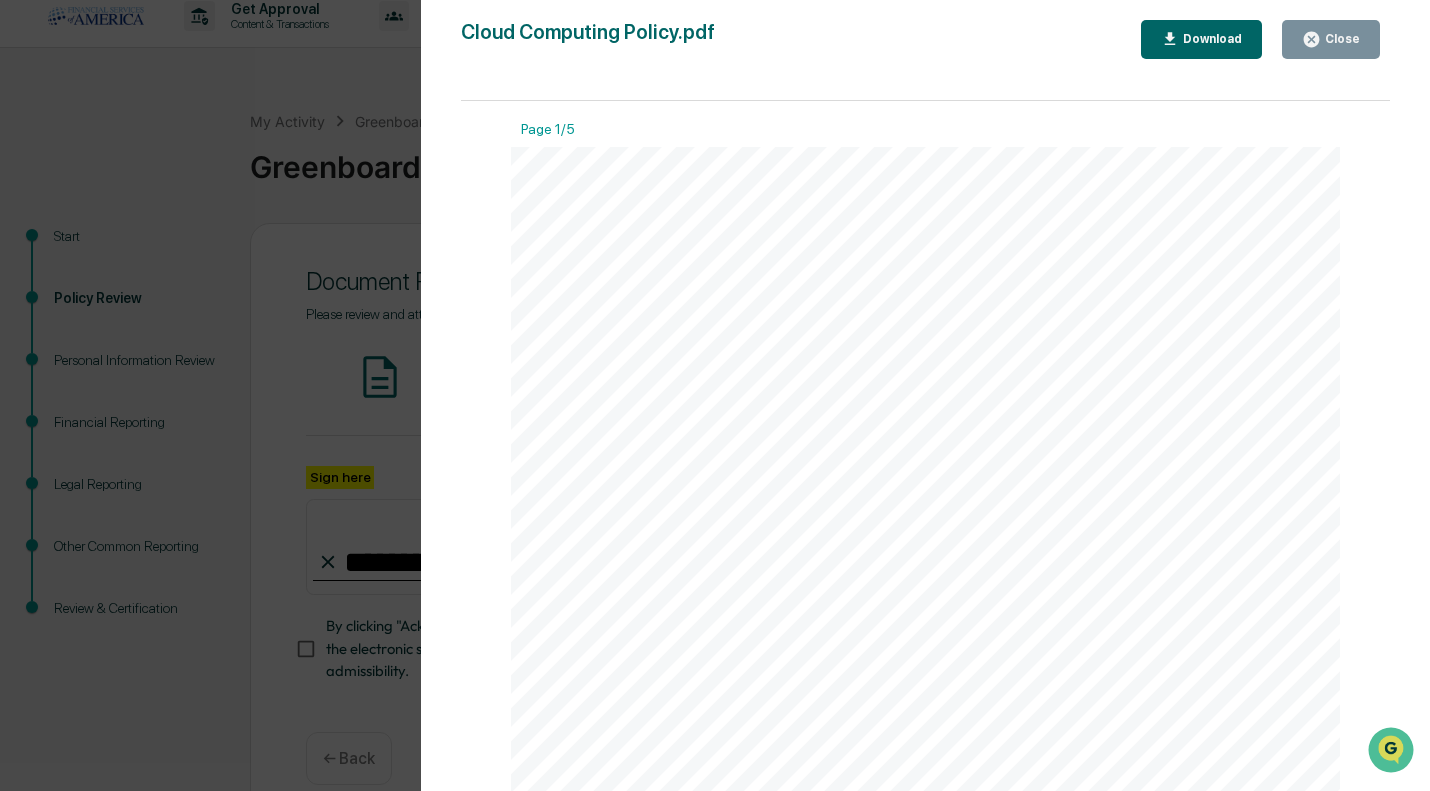click on "Close" at bounding box center [1340, 39] 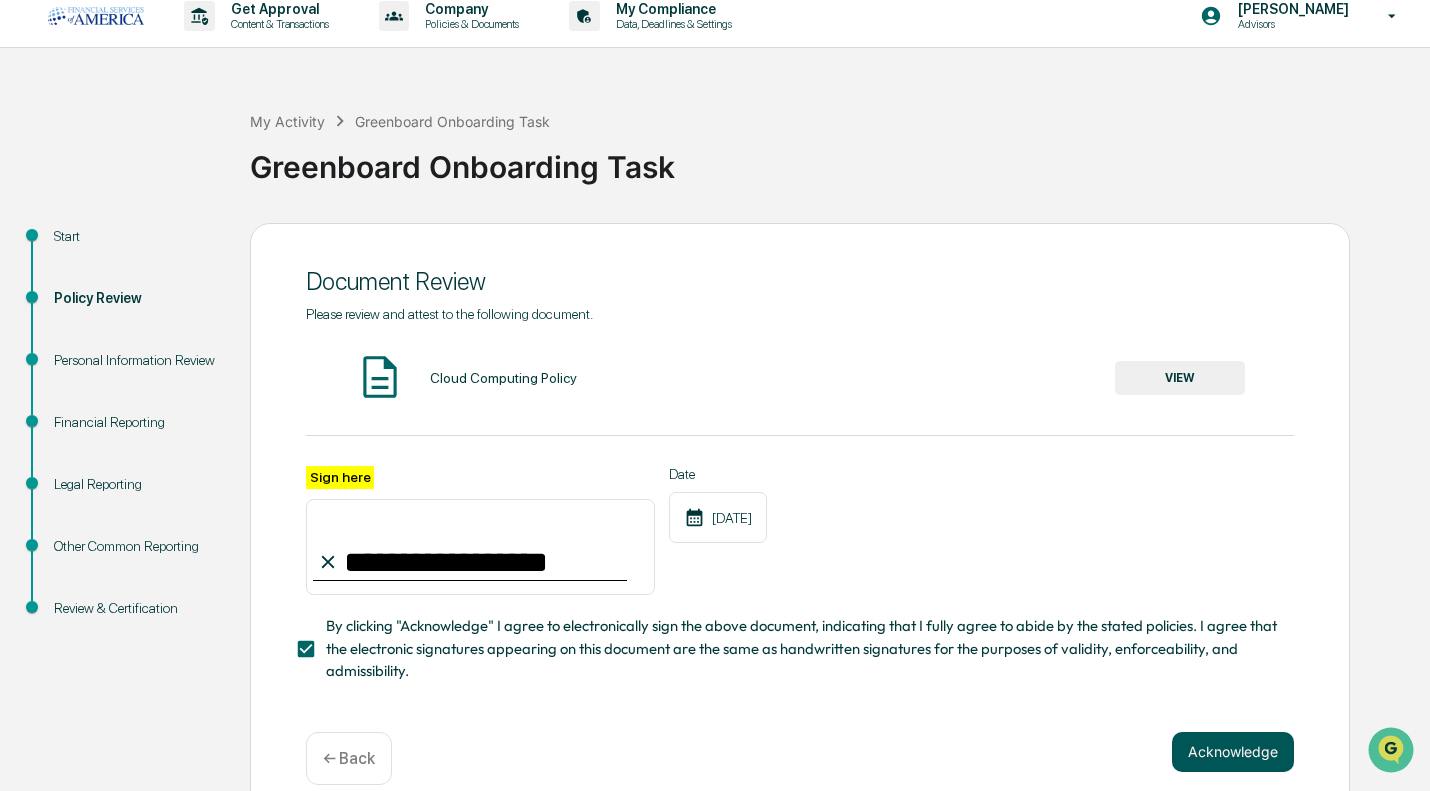 click on "Acknowledge" at bounding box center (1233, 752) 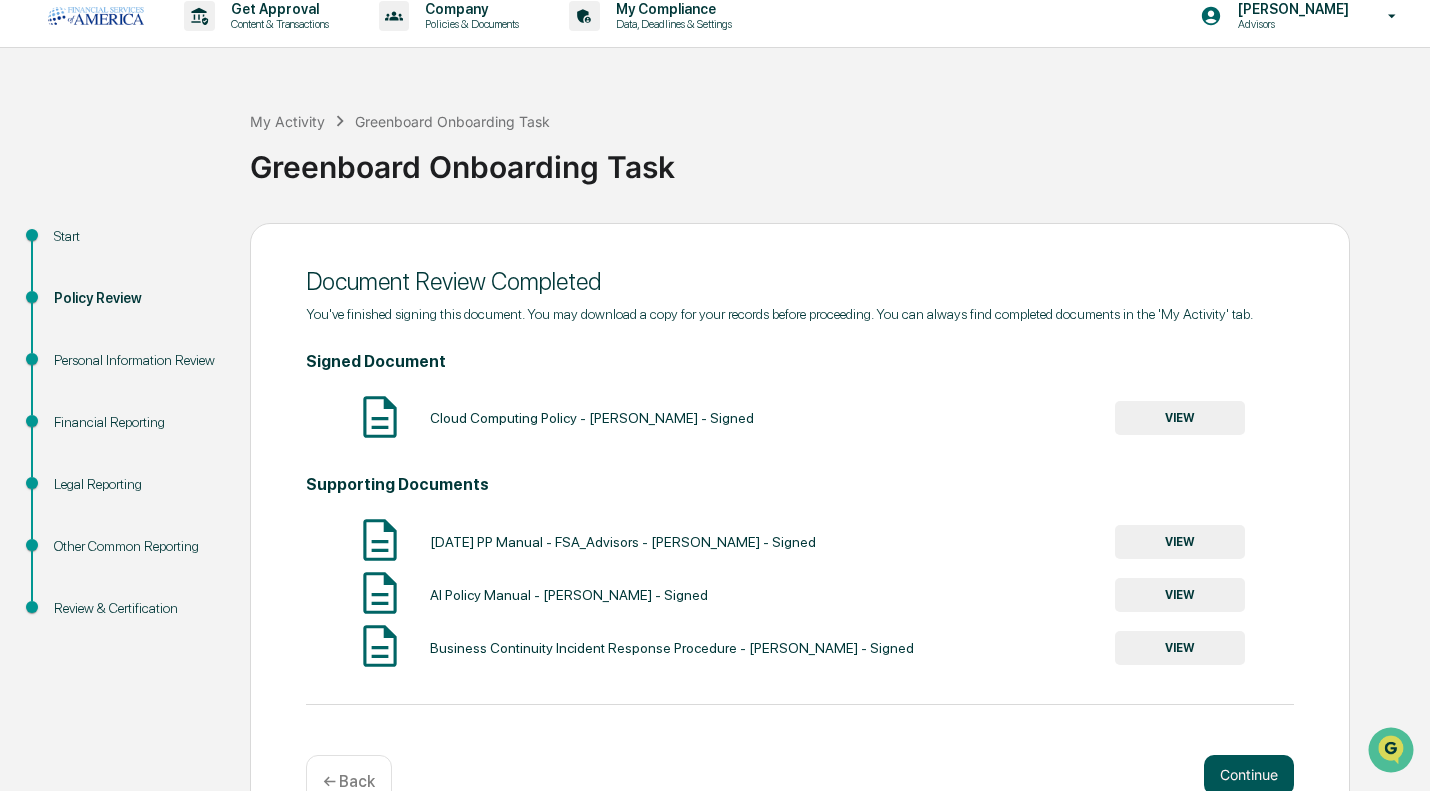 click on "Continue" at bounding box center [1249, 775] 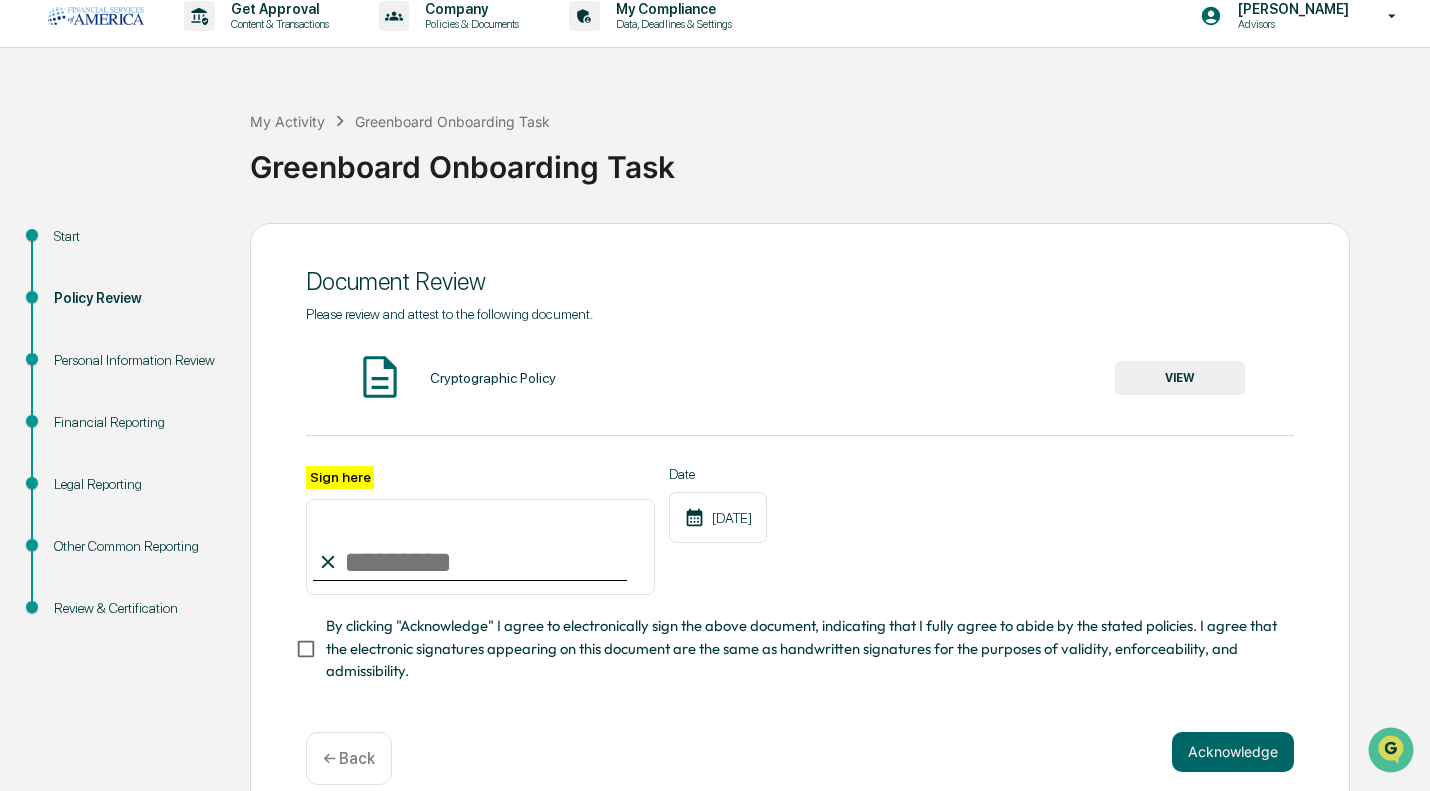 click on "Sign here" at bounding box center [480, 547] 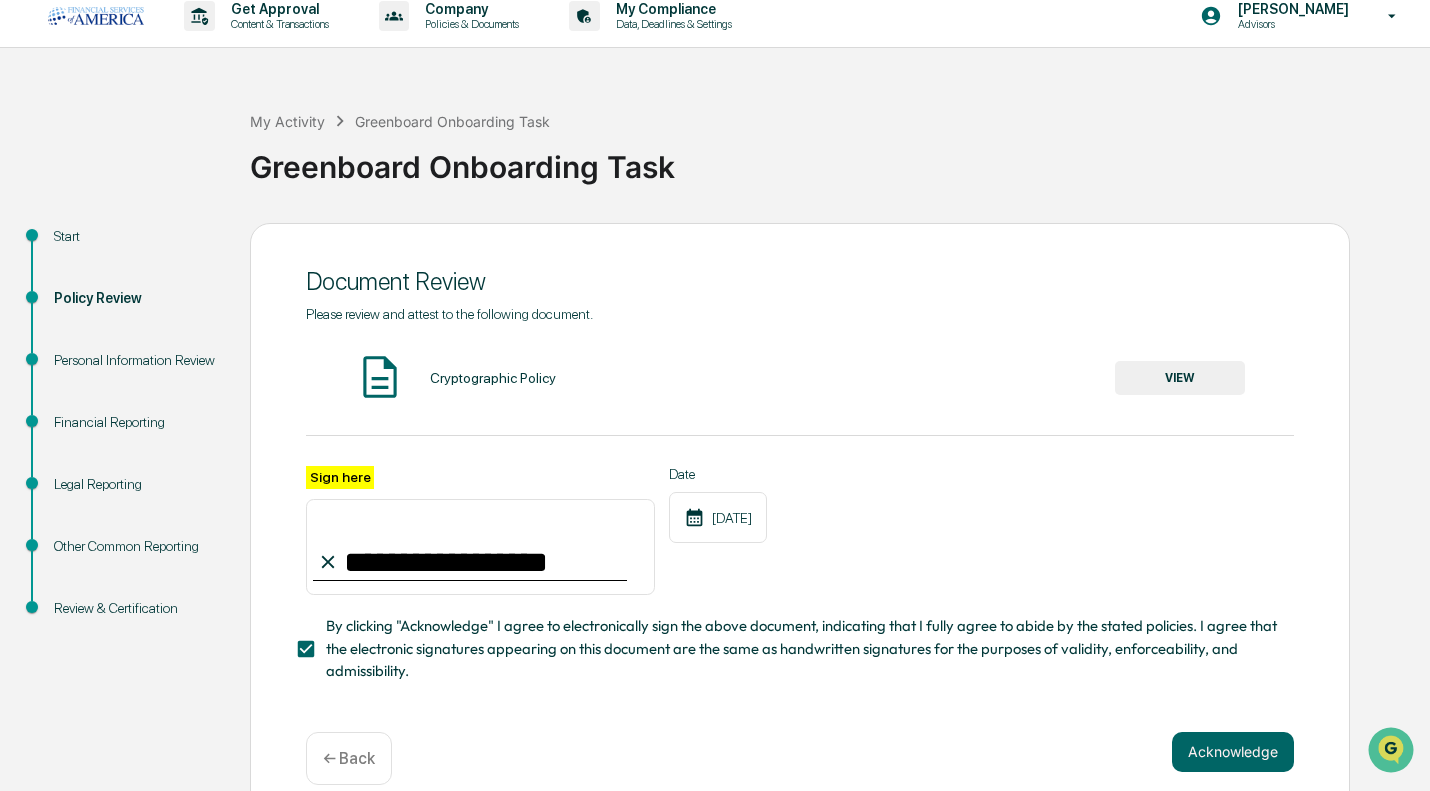 click on "VIEW" at bounding box center [1180, 378] 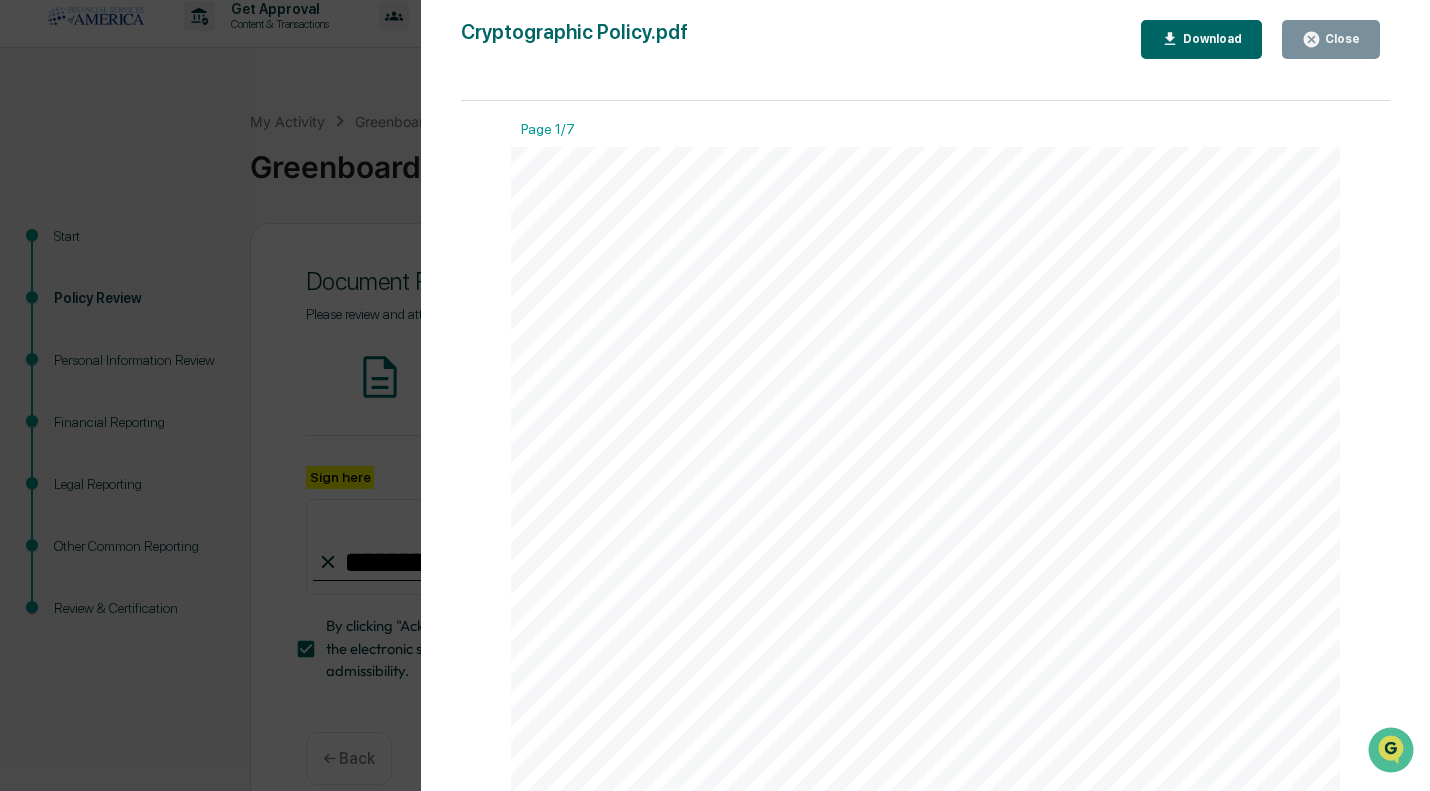 click on "Close" at bounding box center (1340, 39) 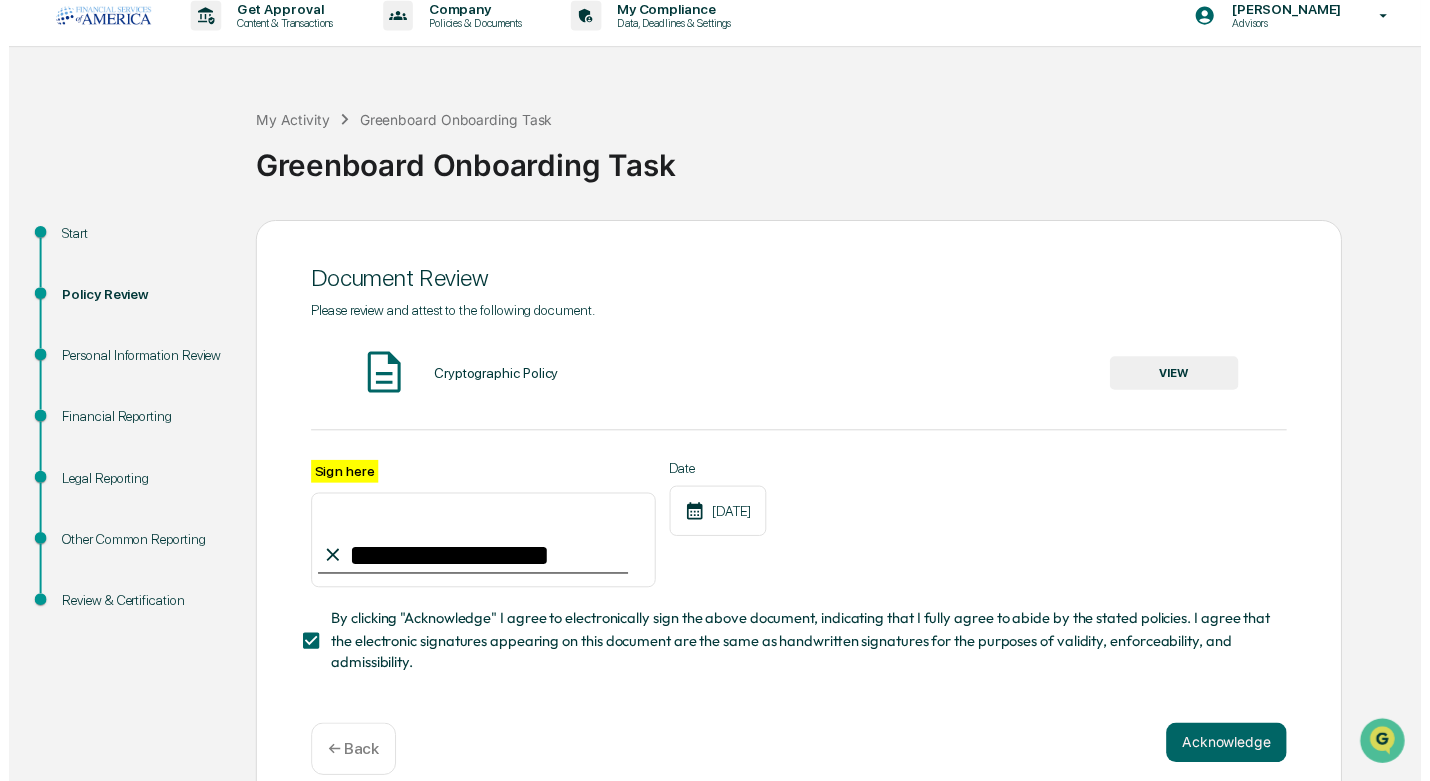 scroll, scrollTop: 52, scrollLeft: 0, axis: vertical 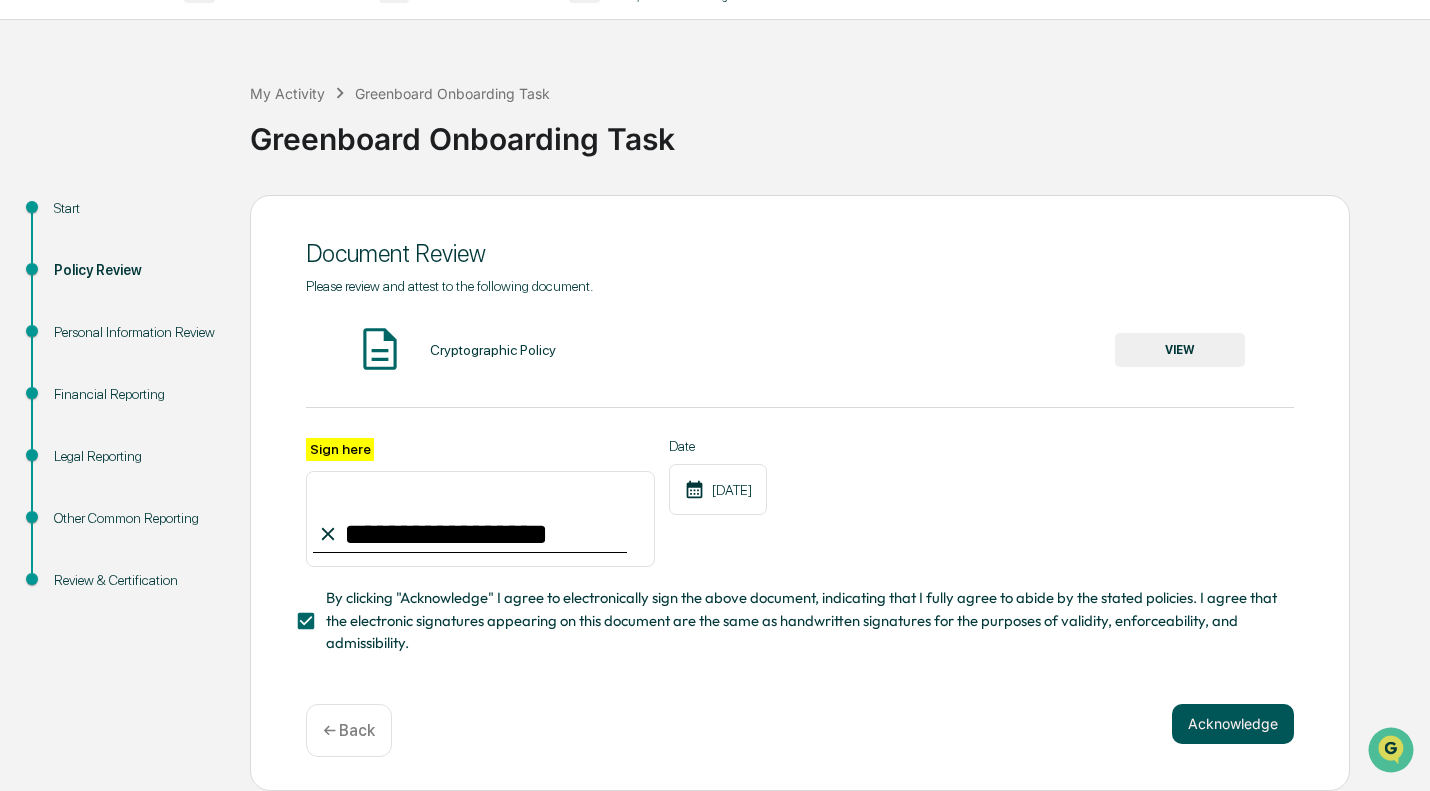 click on "Acknowledge" at bounding box center [1233, 724] 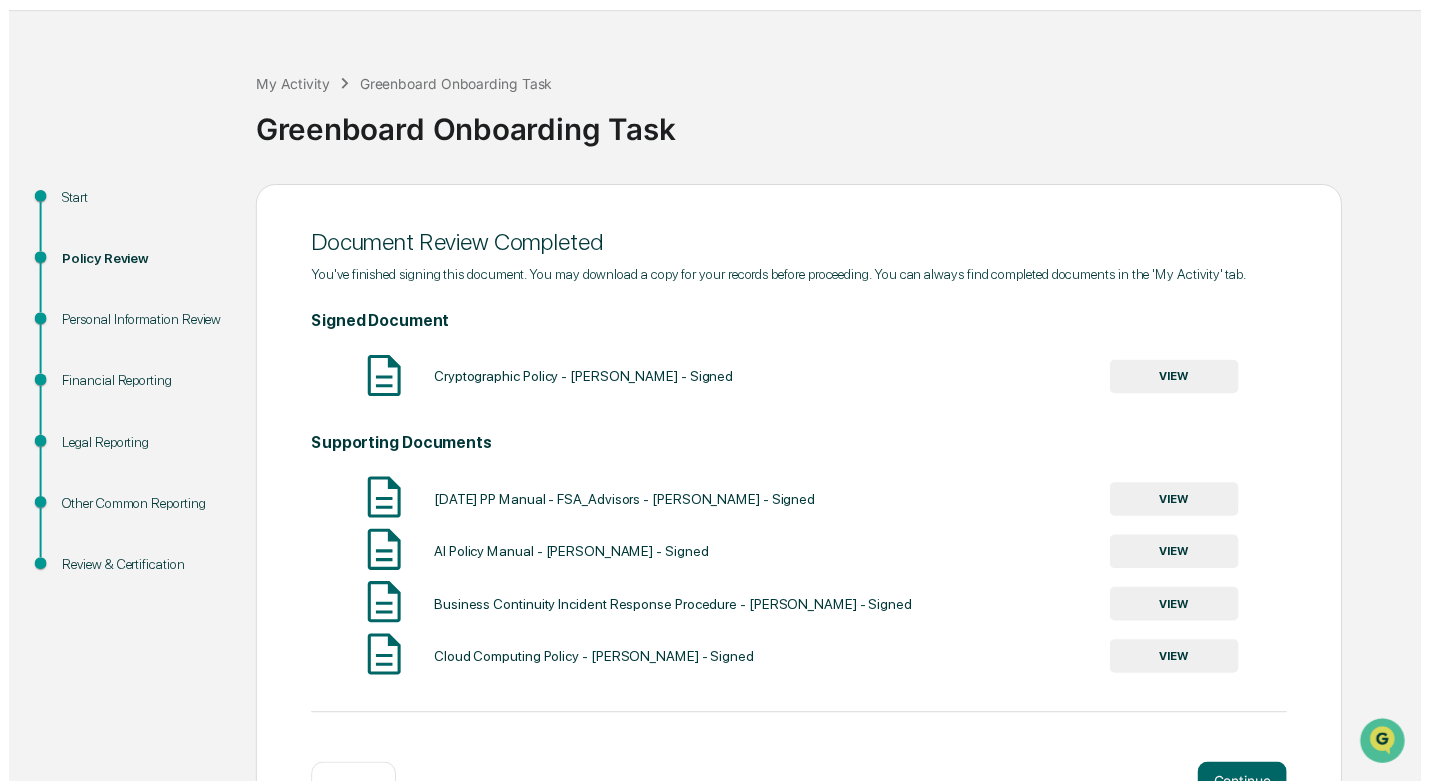 scroll, scrollTop: 123, scrollLeft: 0, axis: vertical 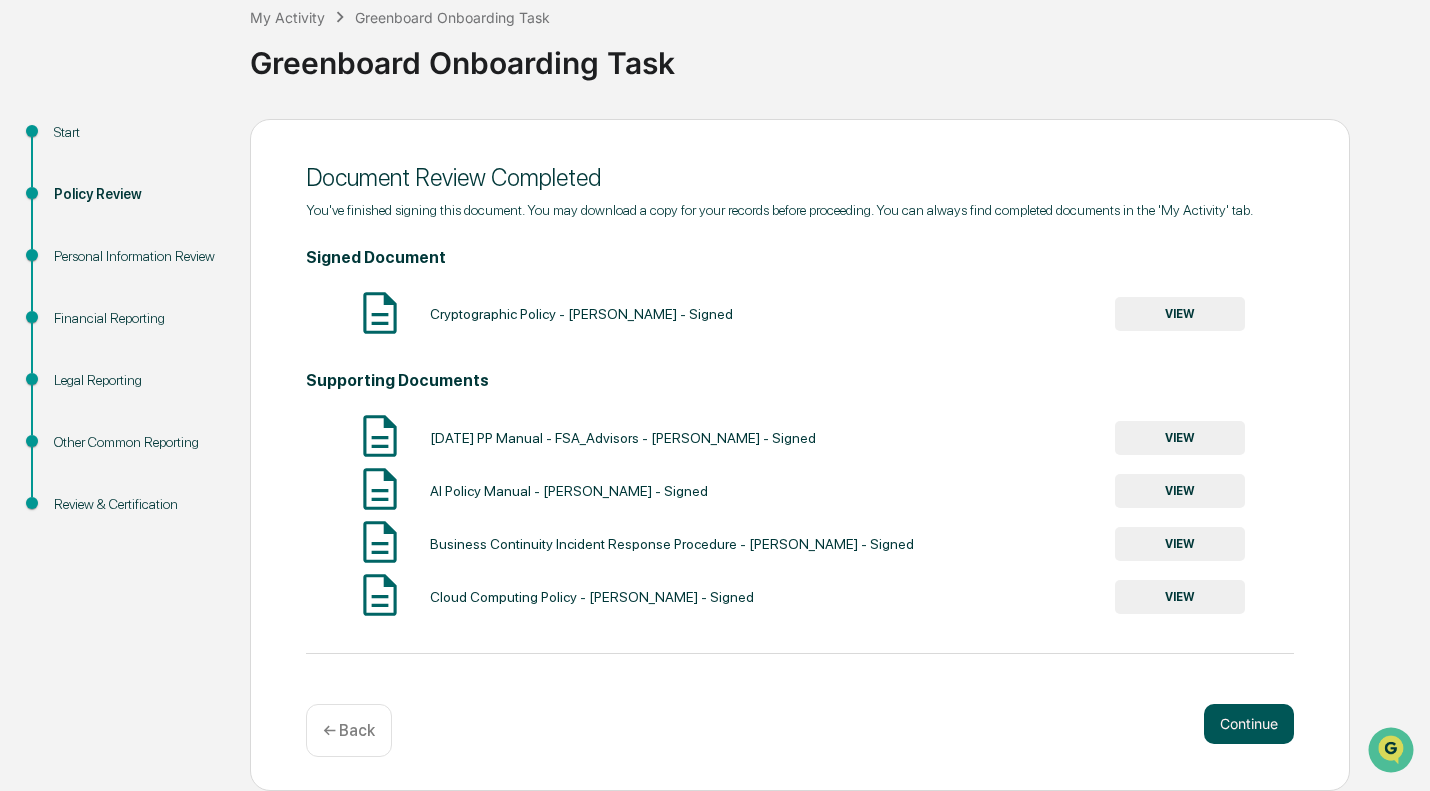 click on "Continue" at bounding box center (1249, 724) 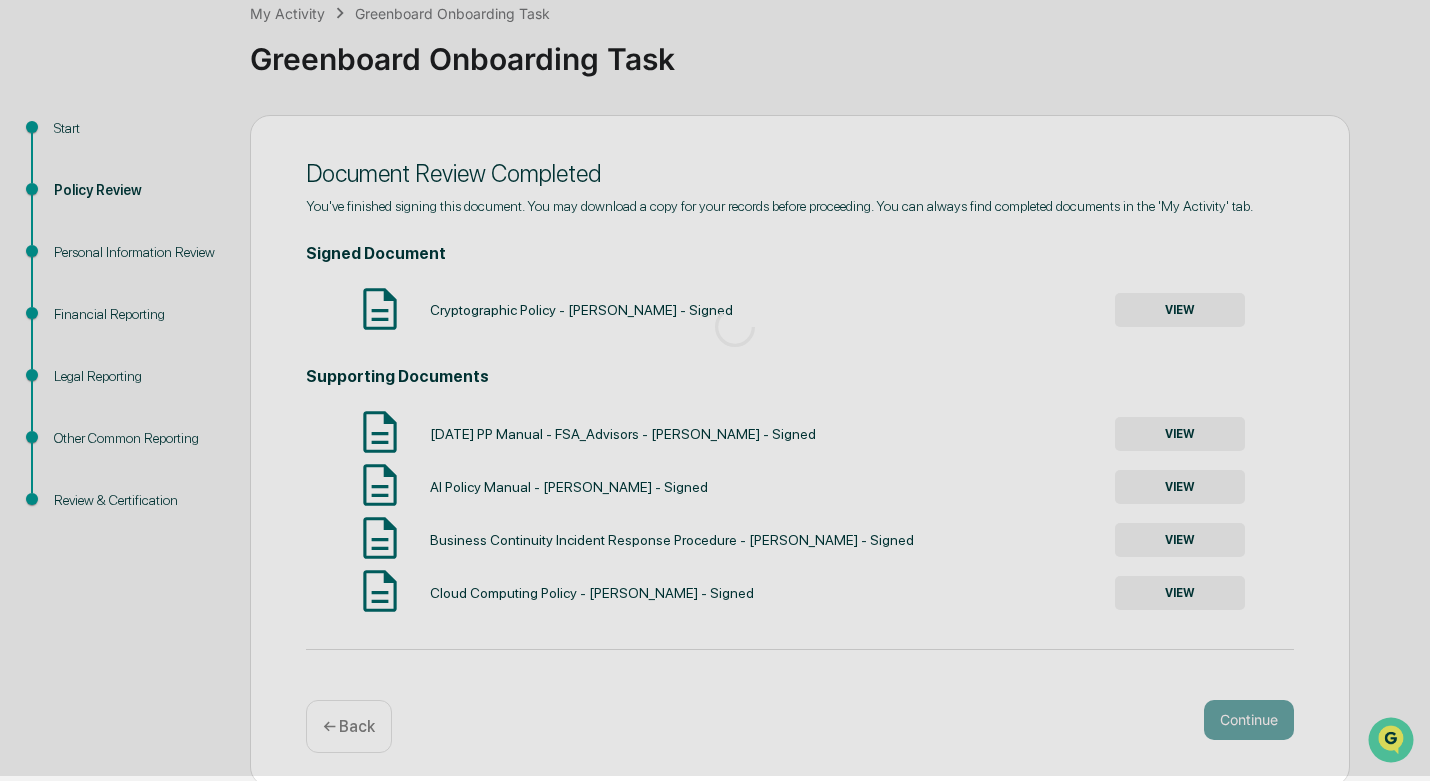 scroll, scrollTop: 52, scrollLeft: 0, axis: vertical 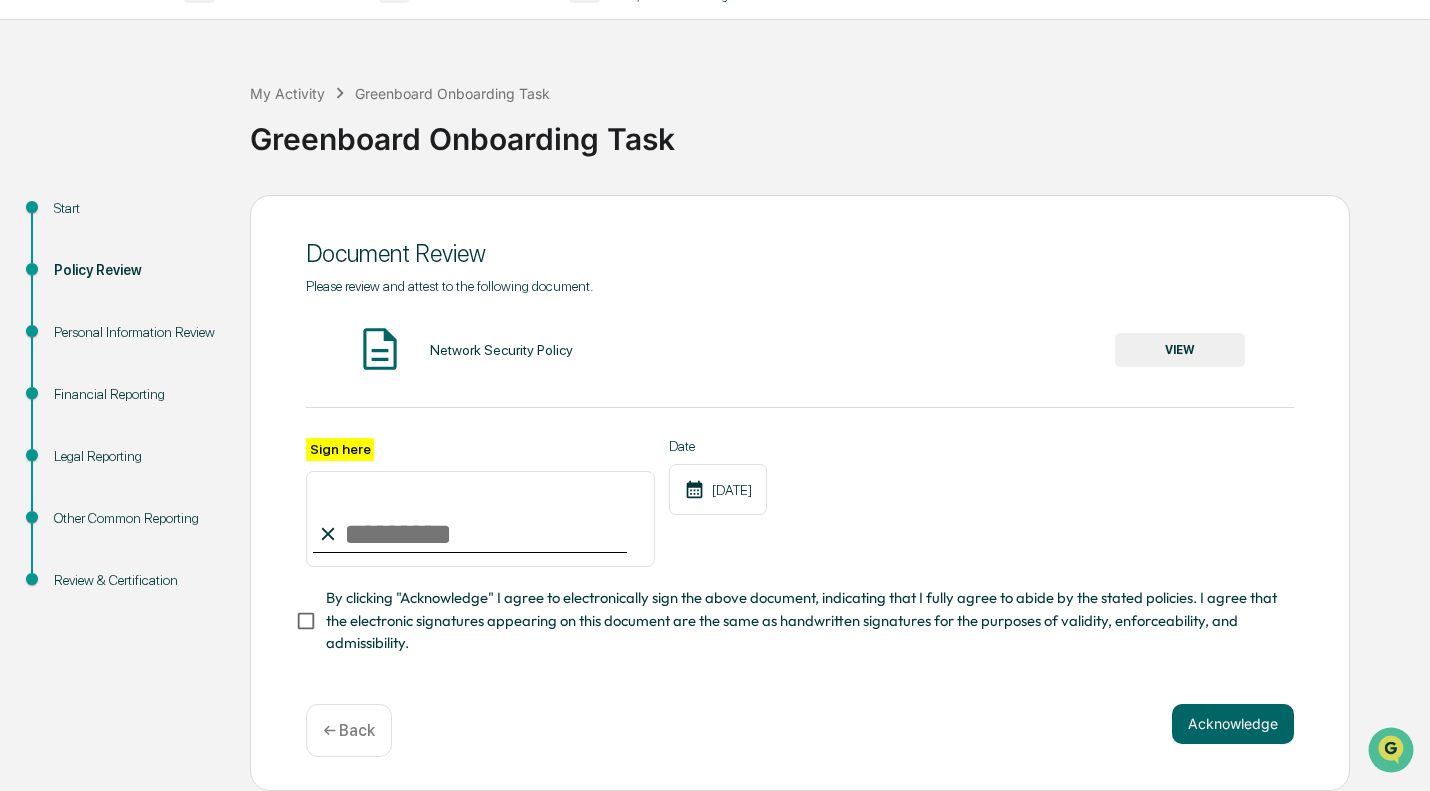 click on "Sign here" at bounding box center [480, 519] 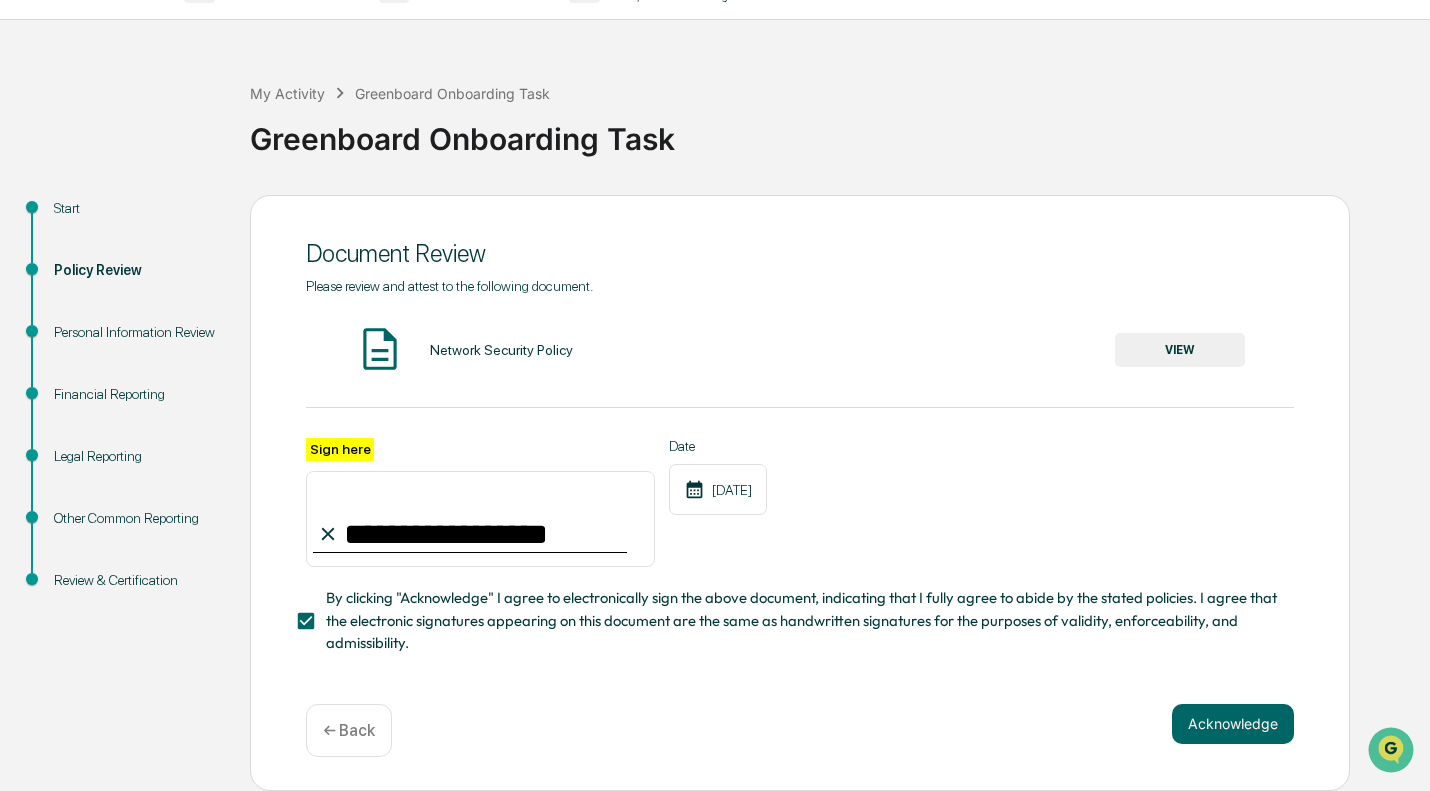 click on "VIEW" at bounding box center [1180, 350] 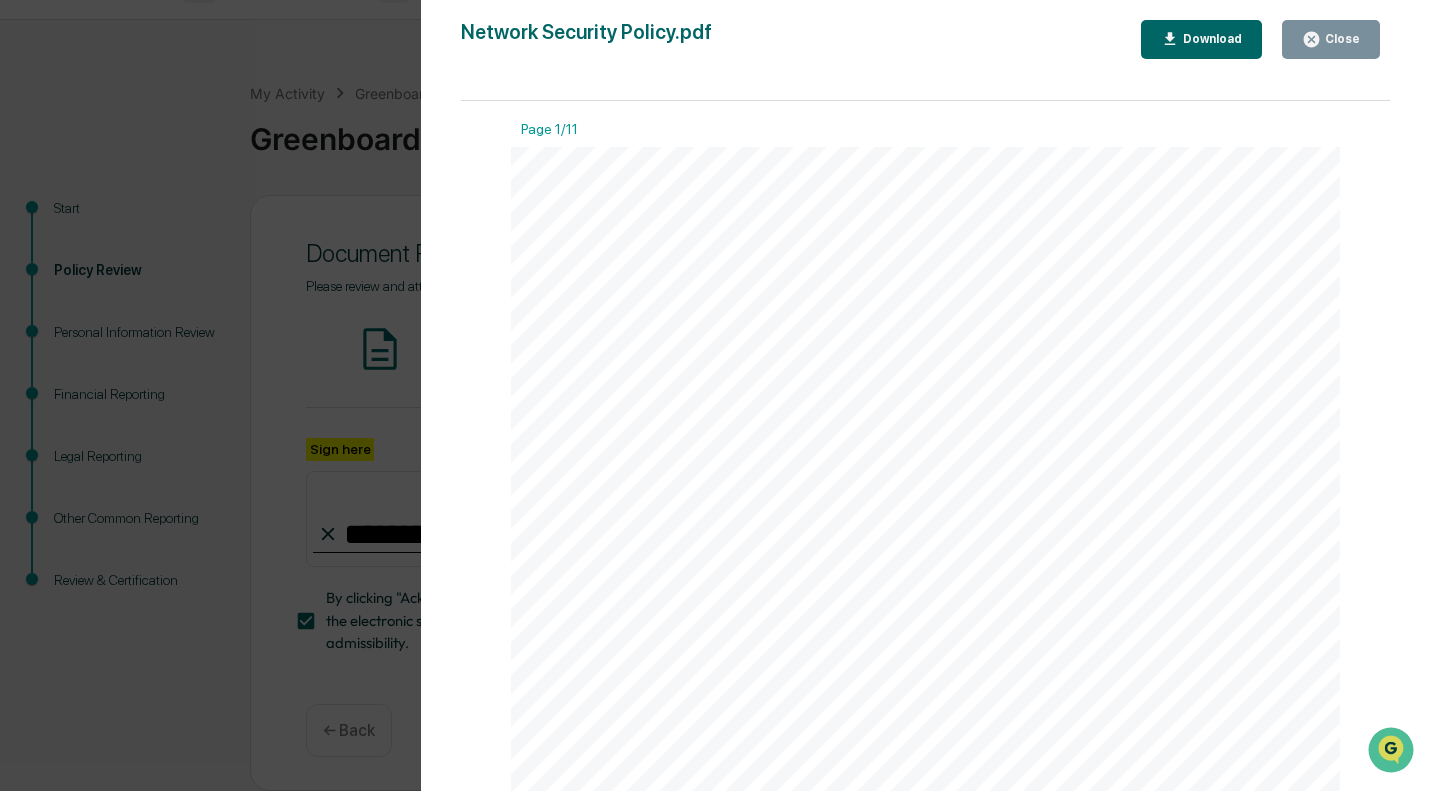 click on "Close" at bounding box center (1340, 39) 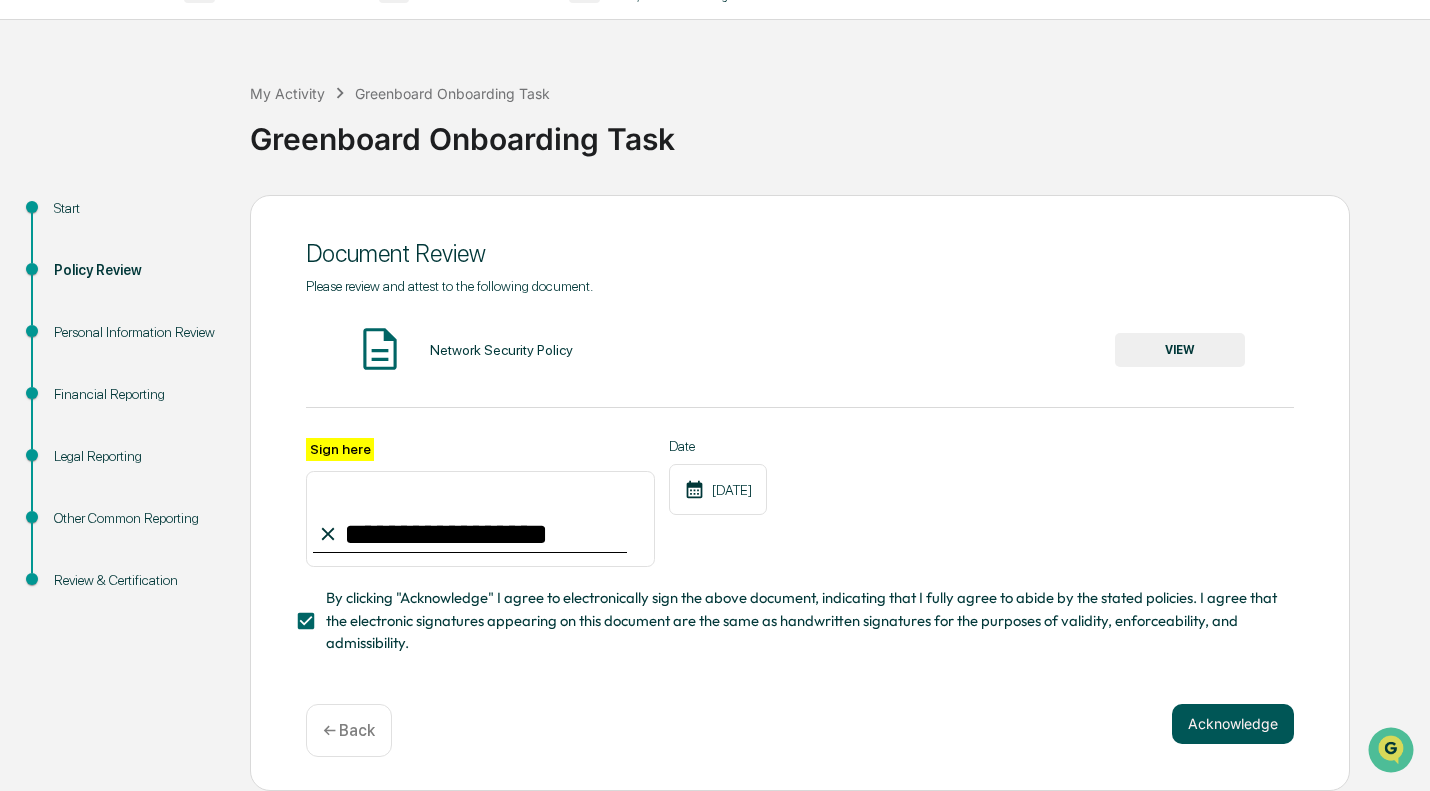 click on "Acknowledge" at bounding box center [1233, 724] 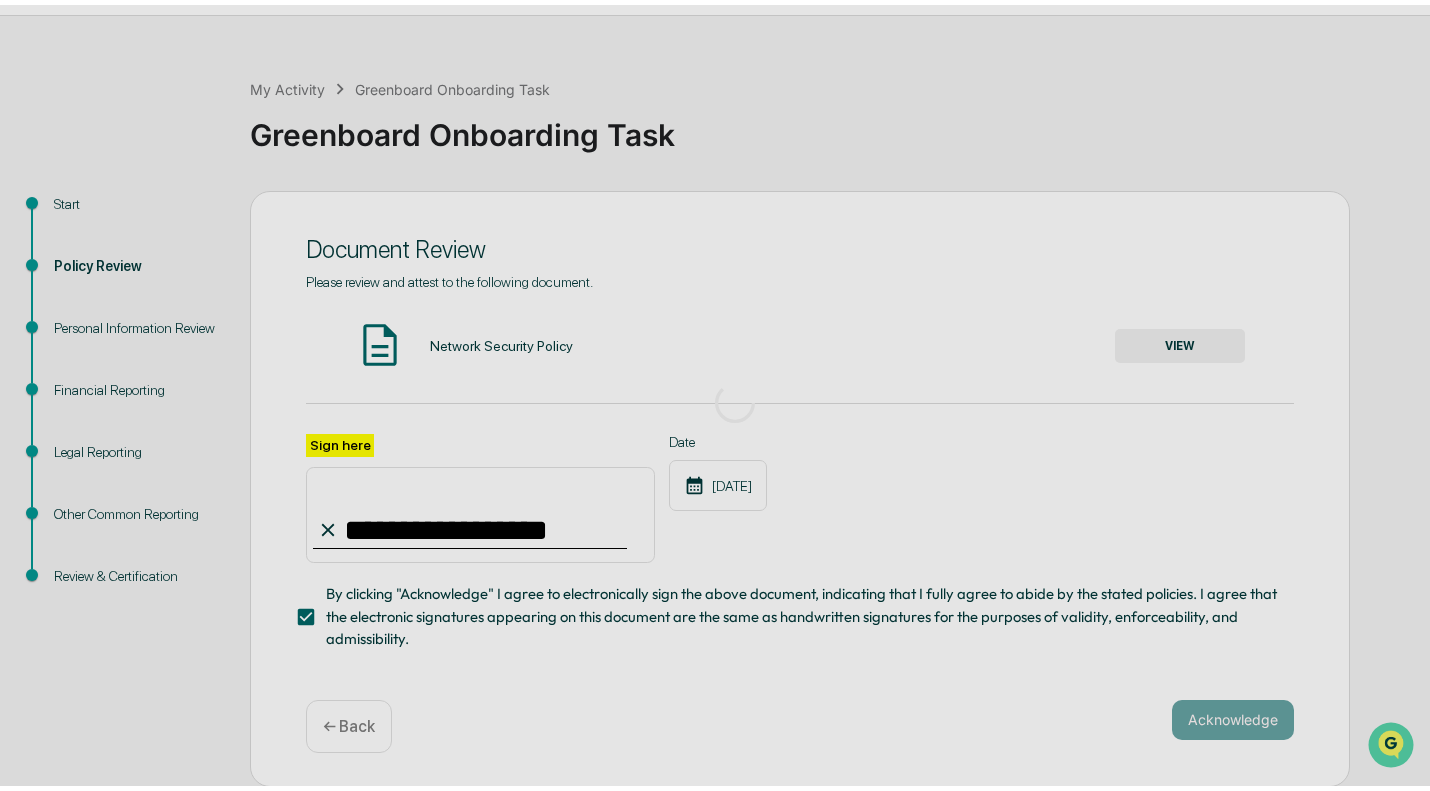 scroll, scrollTop: 15, scrollLeft: 0, axis: vertical 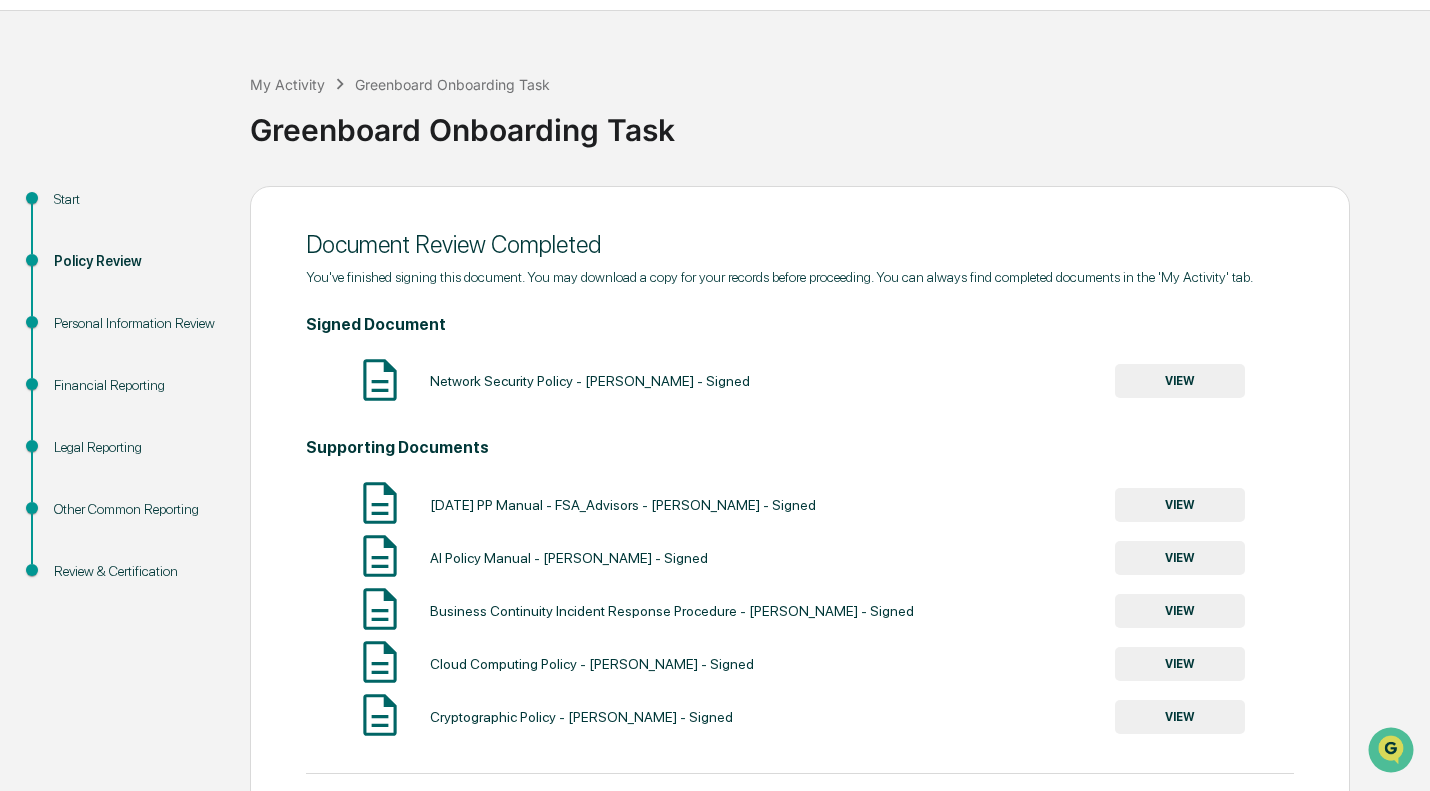 click on "Cryptographic Policy - [PERSON_NAME] - Signed VIEW" at bounding box center (800, 716) 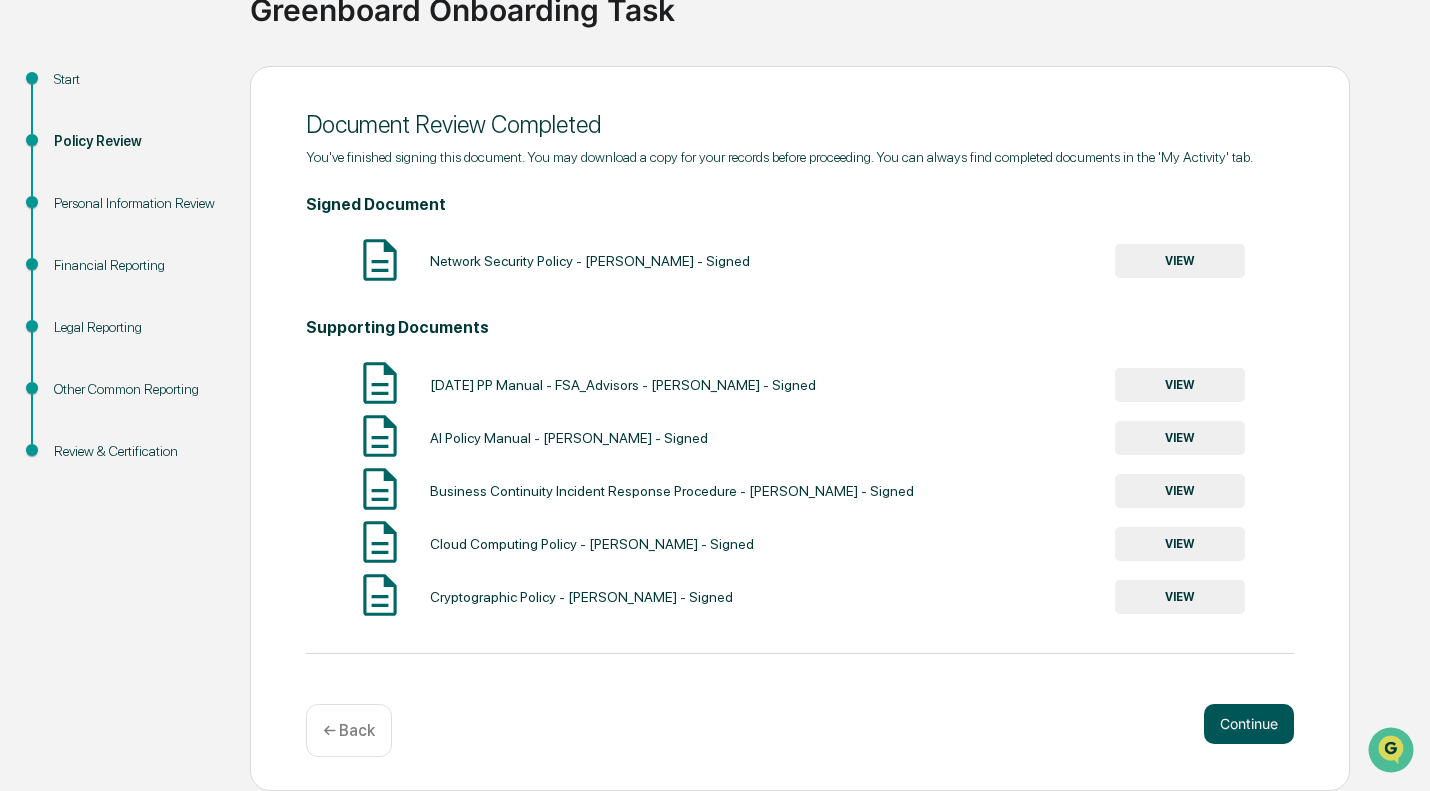 click on "Continue" at bounding box center [1249, 724] 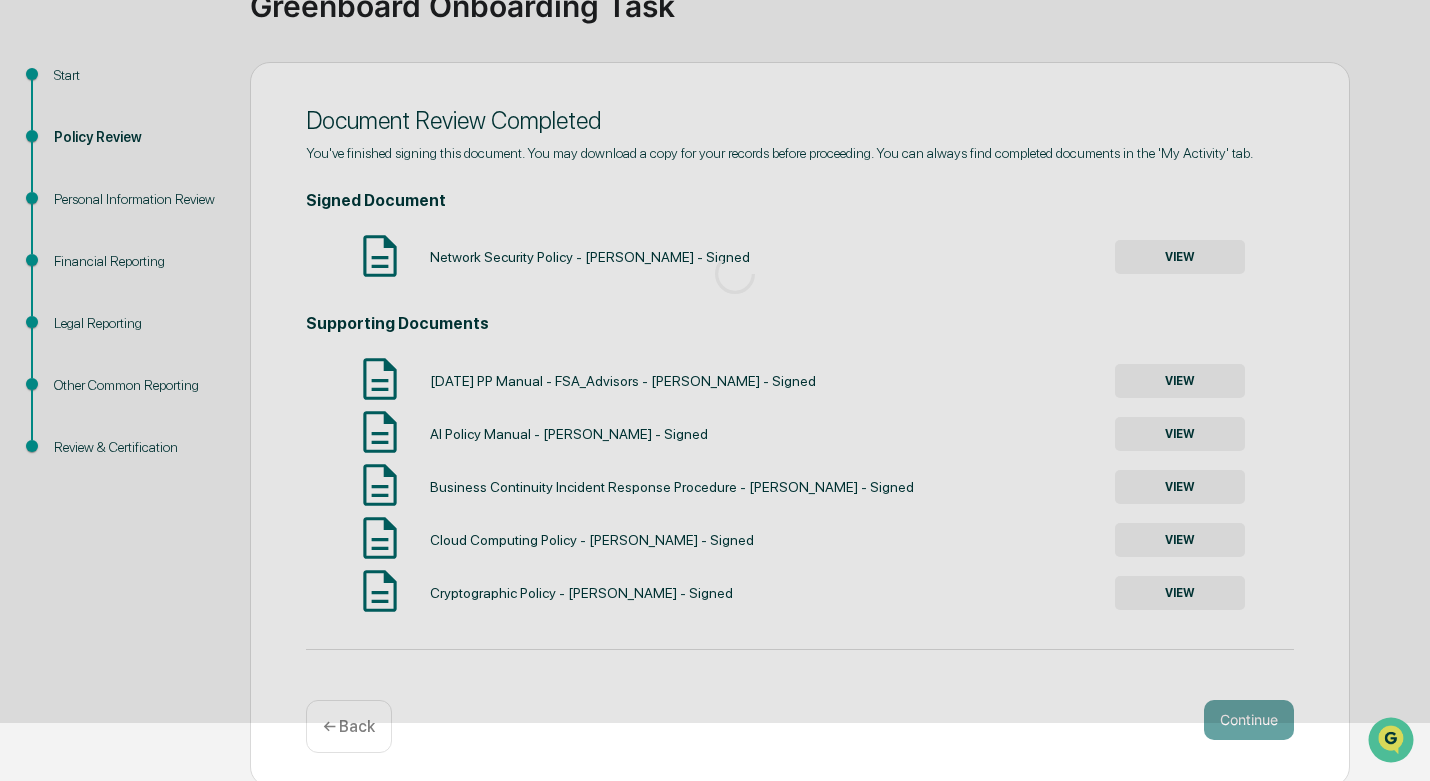 scroll, scrollTop: 52, scrollLeft: 0, axis: vertical 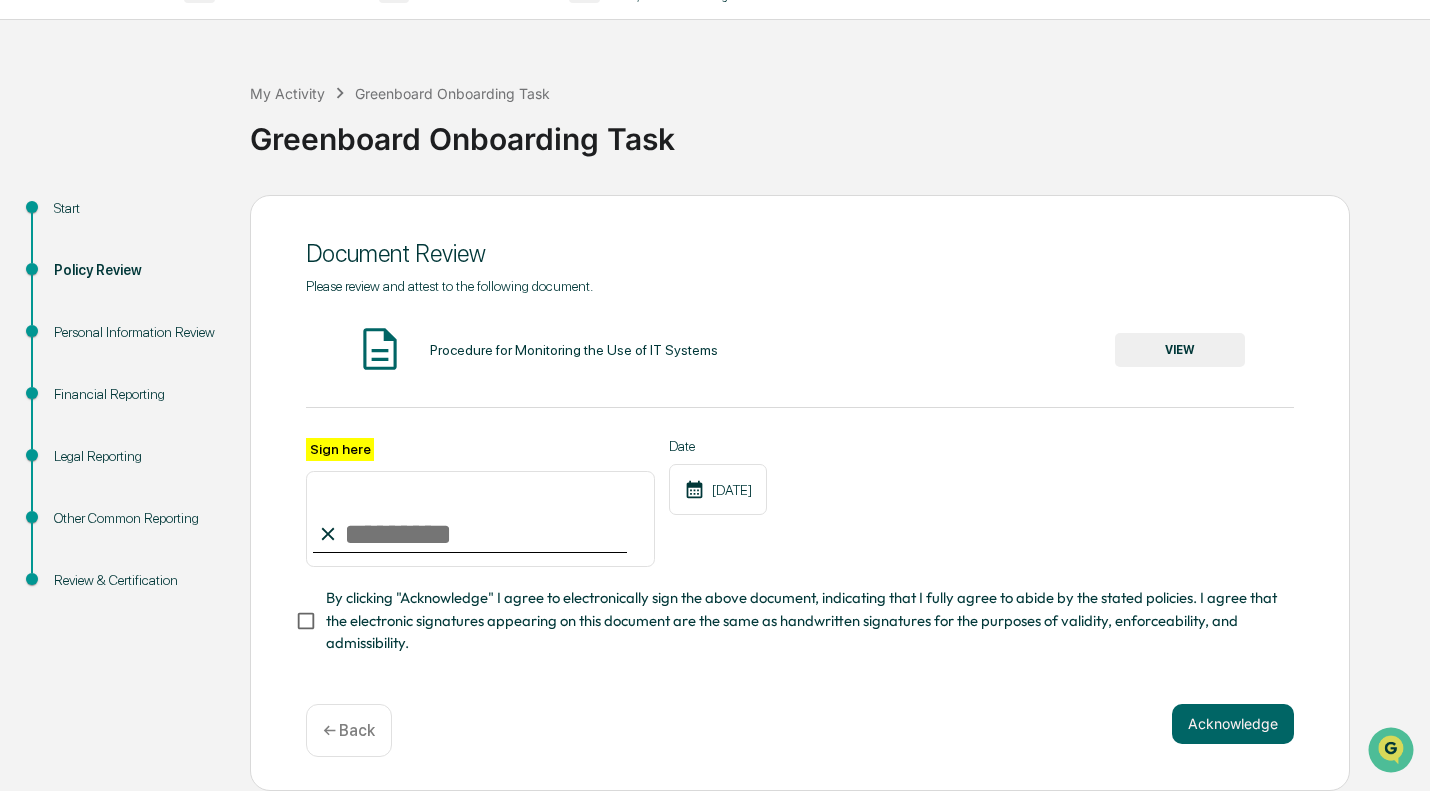 click on "Sign here" at bounding box center [480, 519] 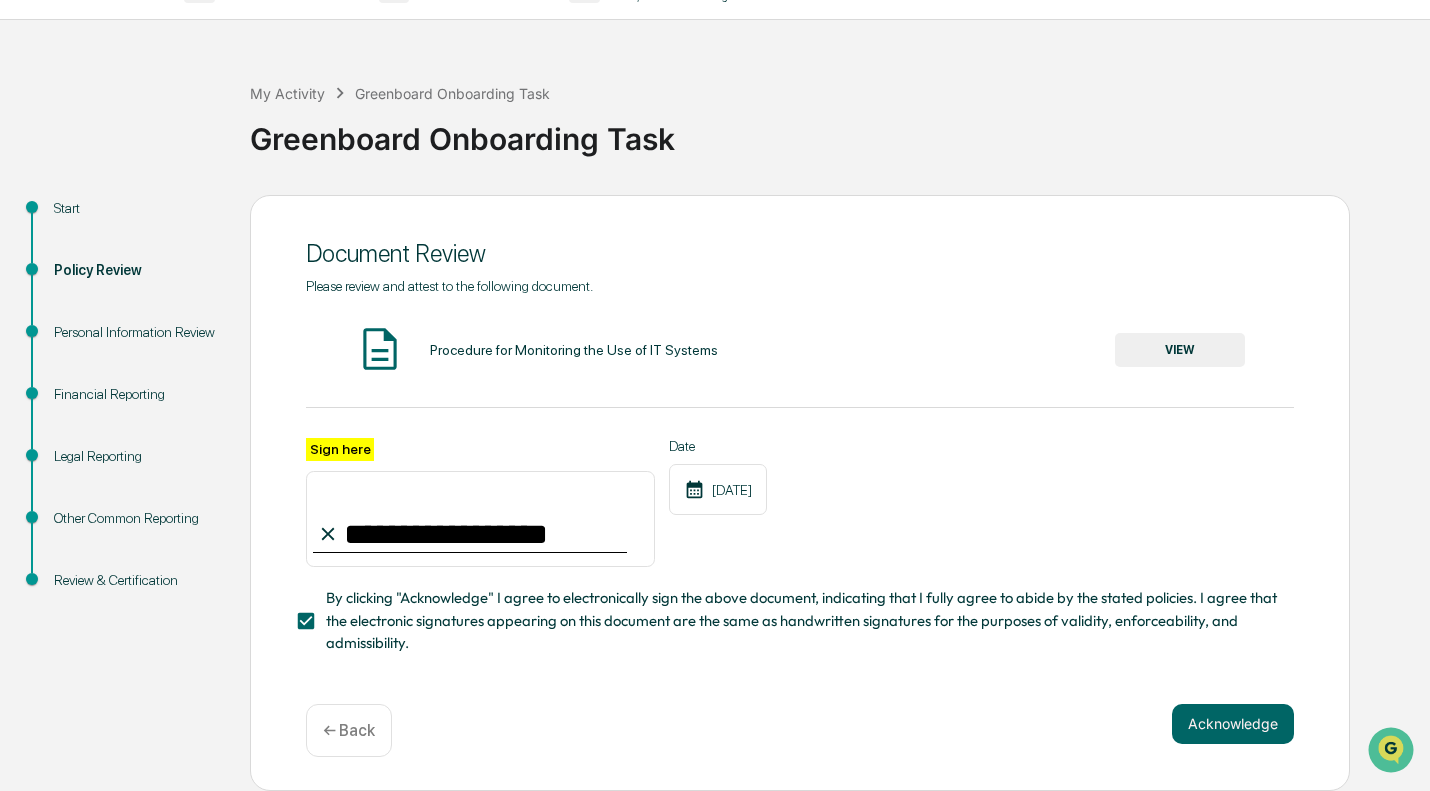 click on "VIEW" at bounding box center (1180, 350) 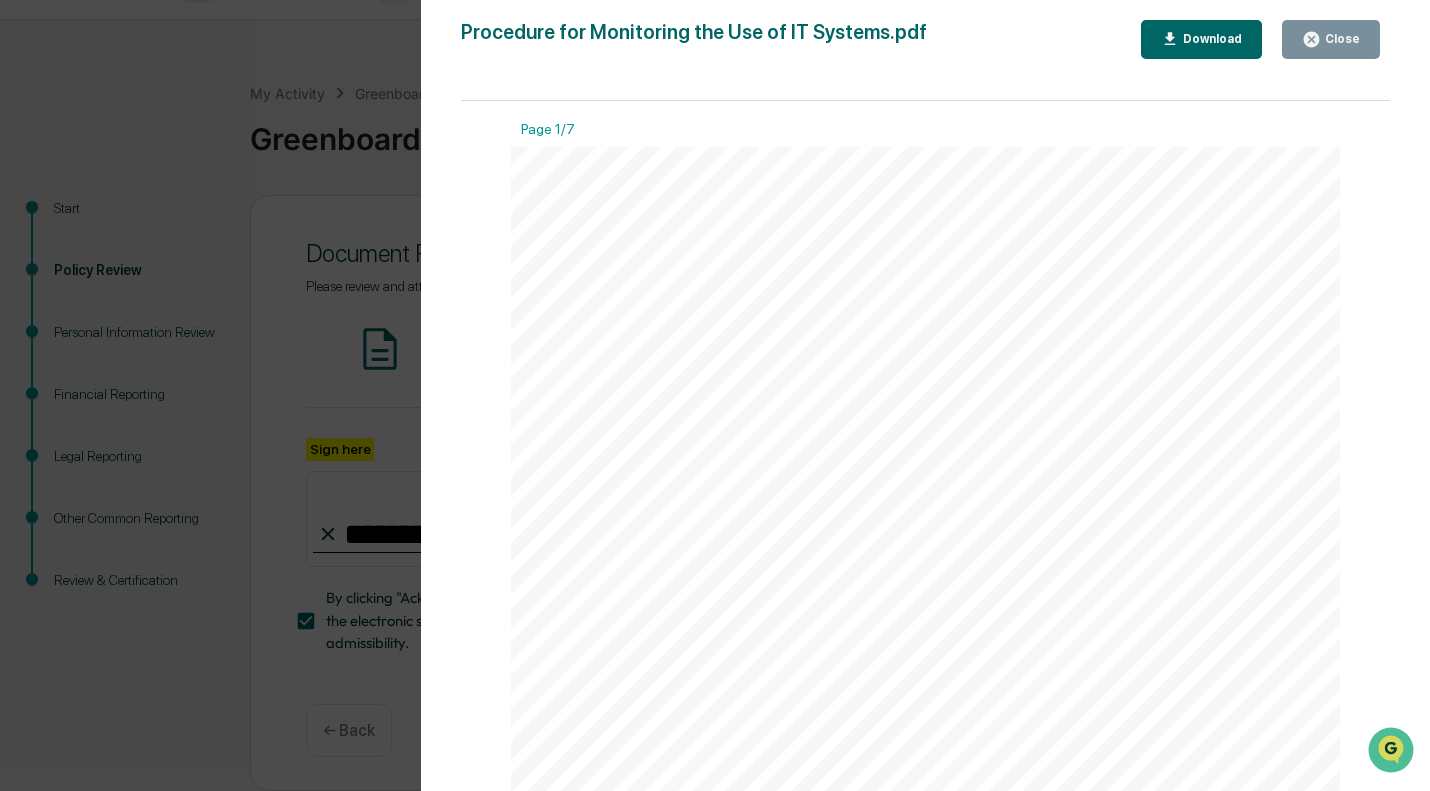 click 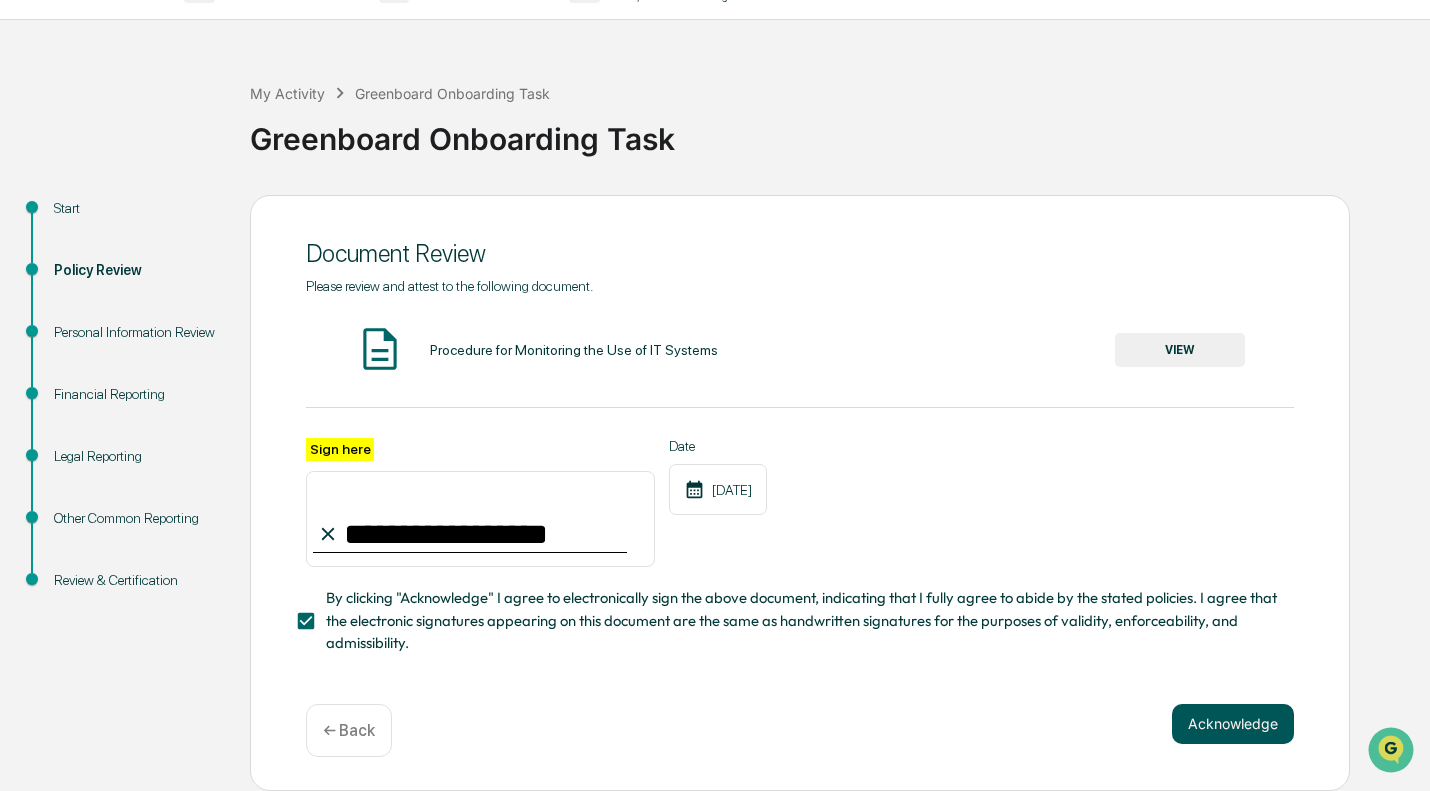 click on "Acknowledge" at bounding box center (1233, 724) 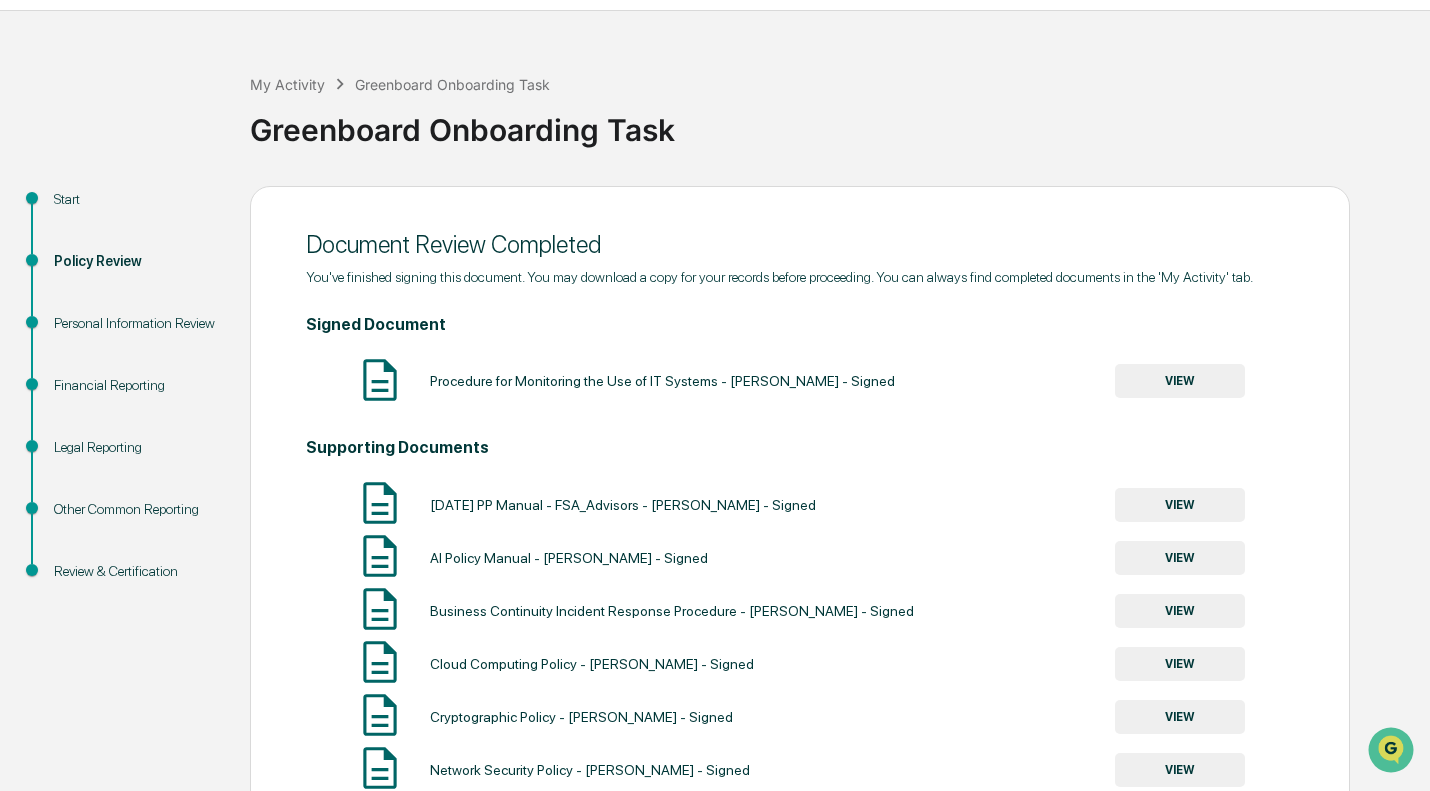 scroll, scrollTop: 230, scrollLeft: 0, axis: vertical 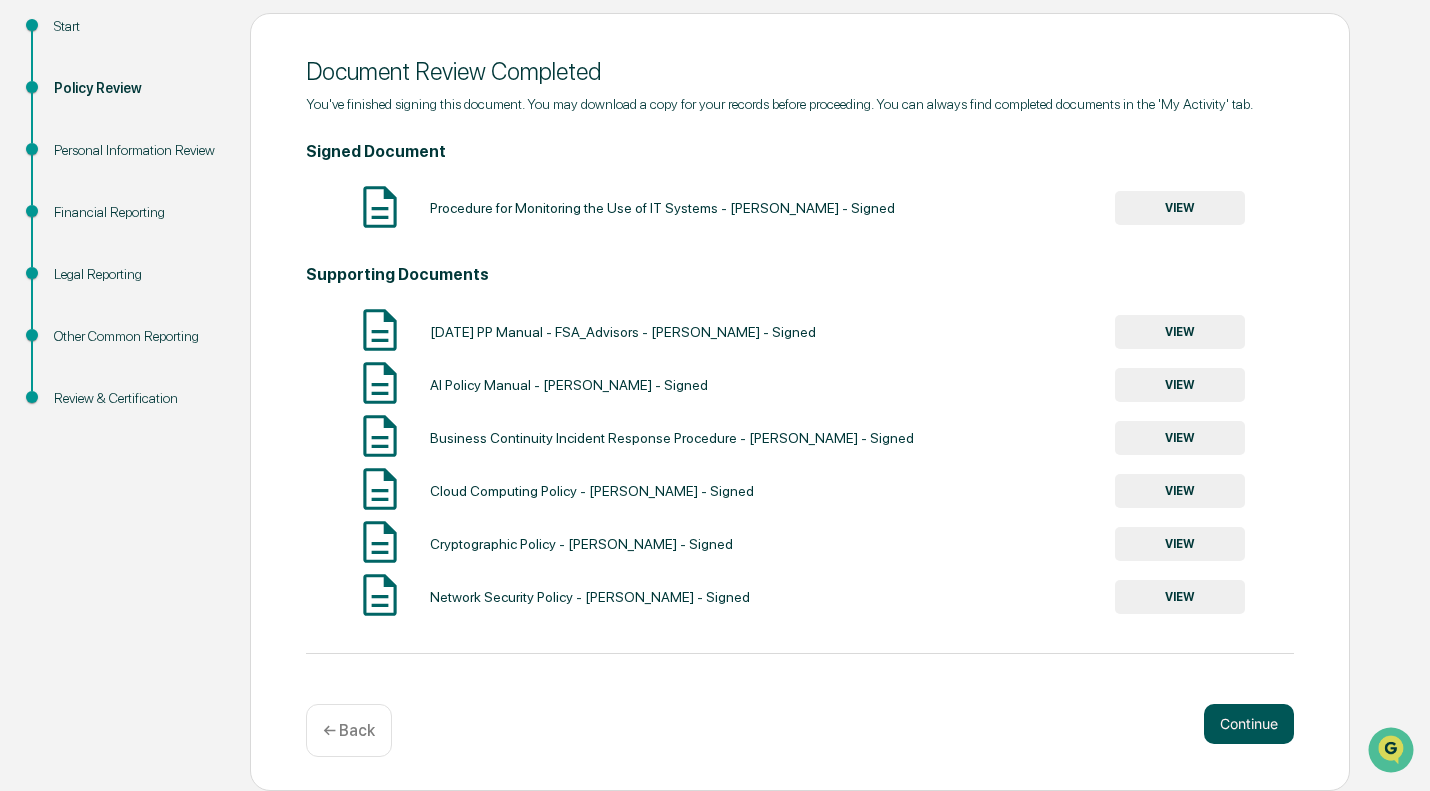 click on "Continue" at bounding box center (1249, 724) 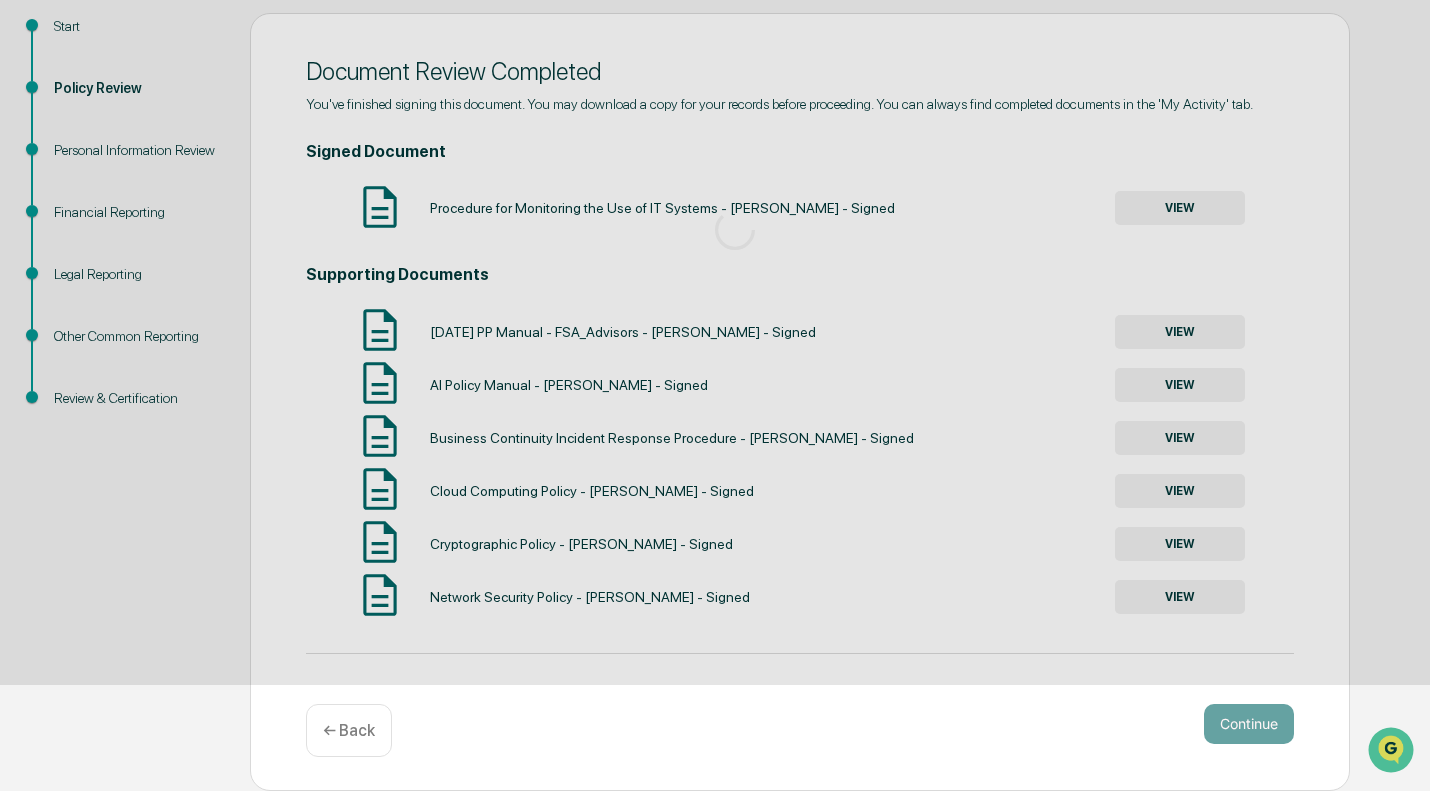 scroll, scrollTop: 15, scrollLeft: 0, axis: vertical 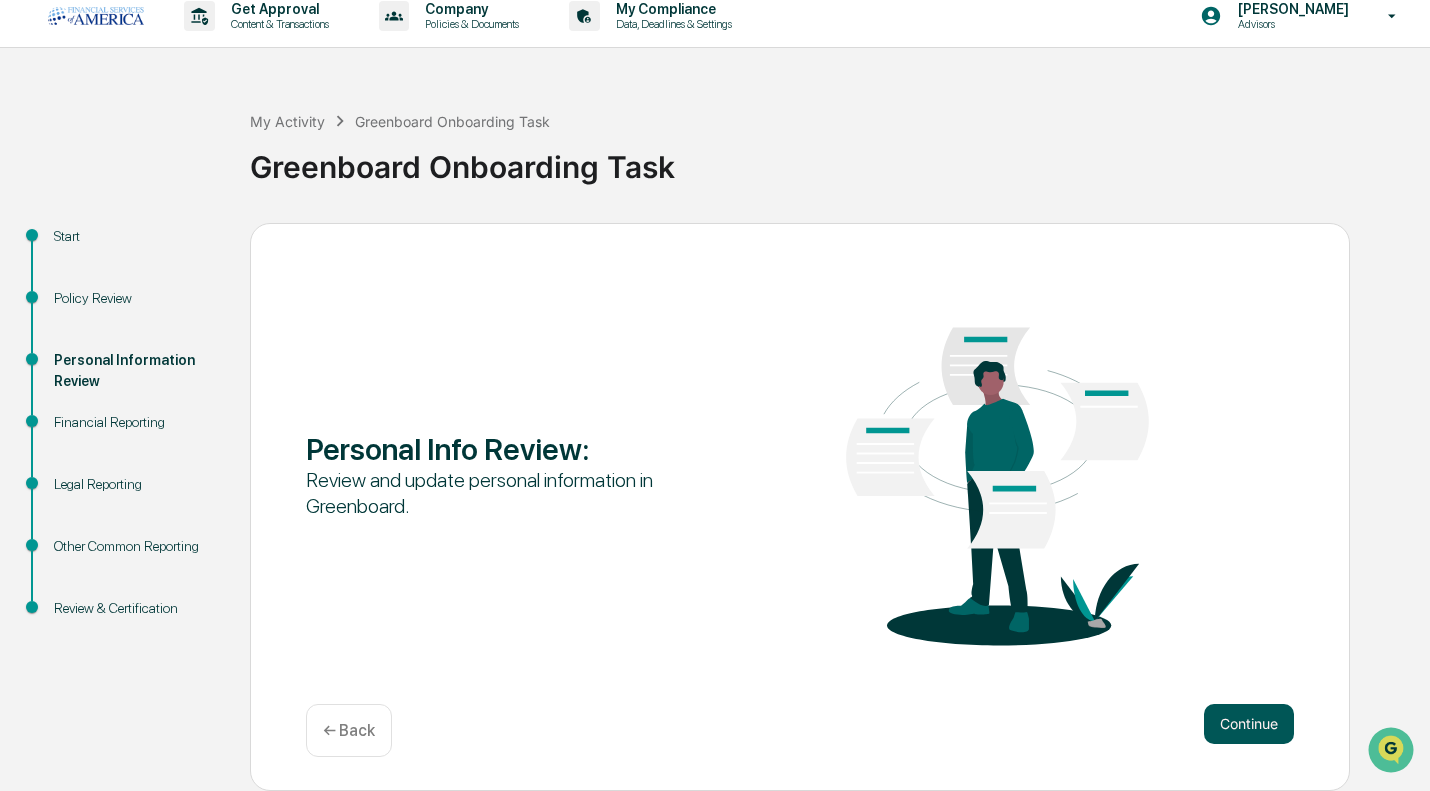 click on "Continue" at bounding box center [1249, 724] 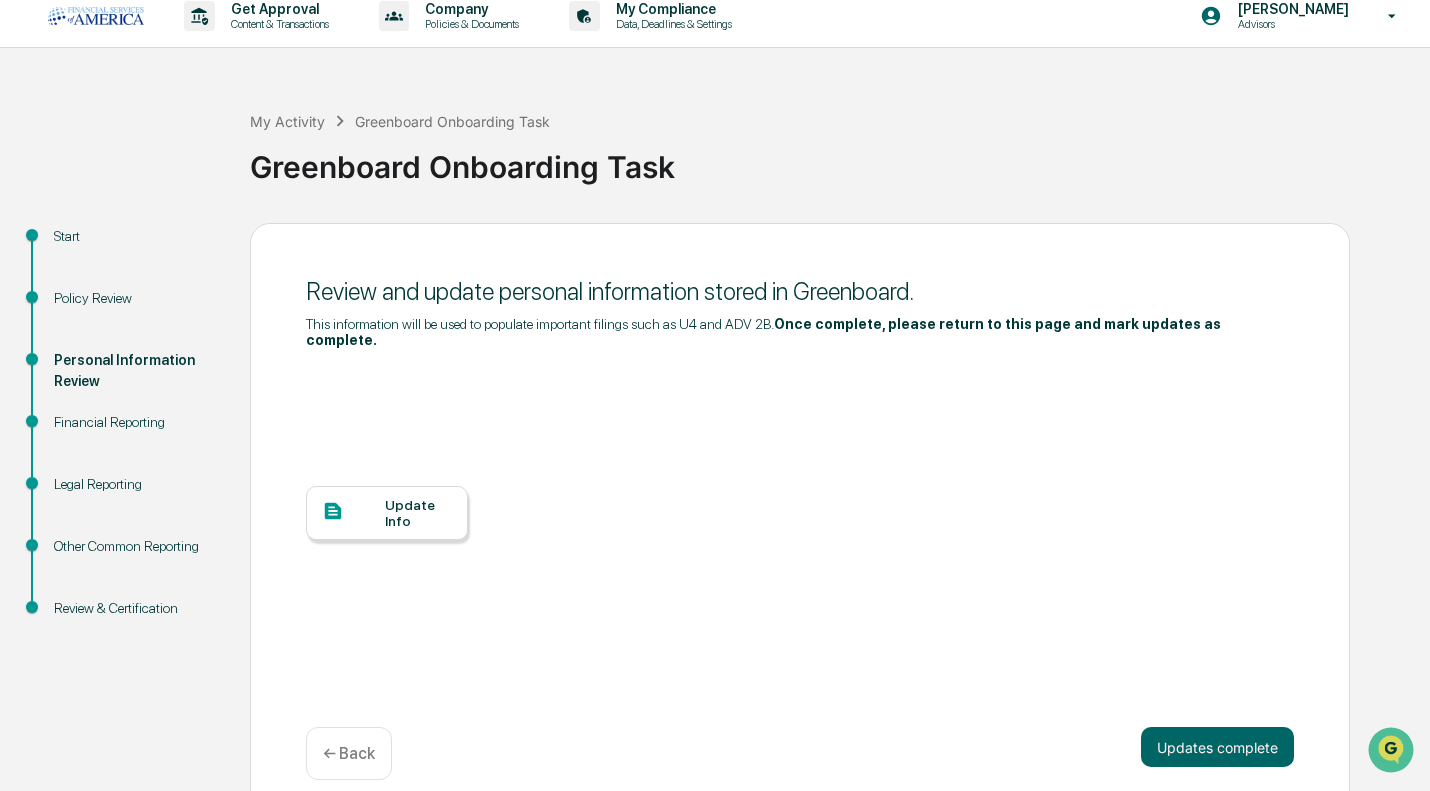 click on "Update Info" at bounding box center [418, 513] 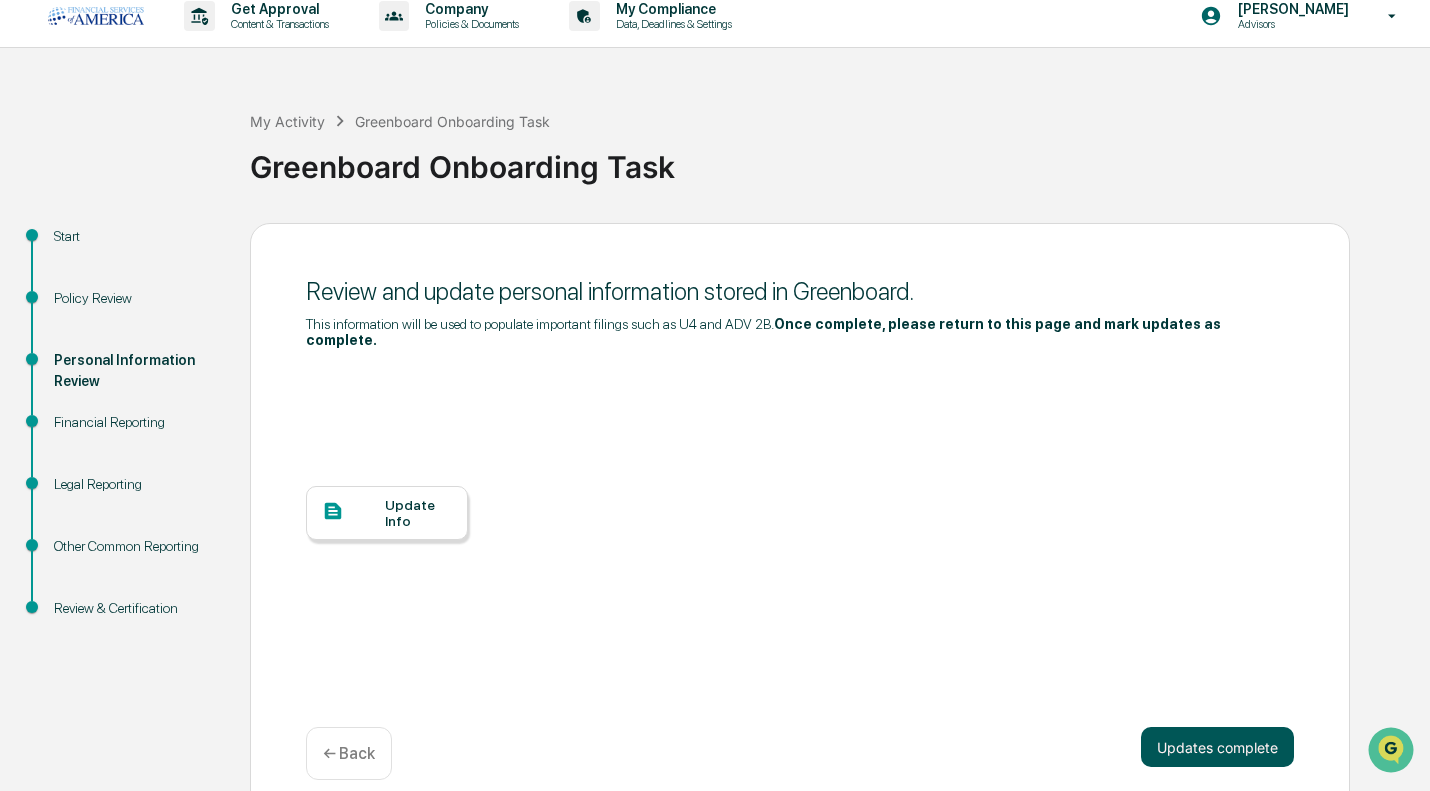 click on "Updates complete" at bounding box center [1217, 747] 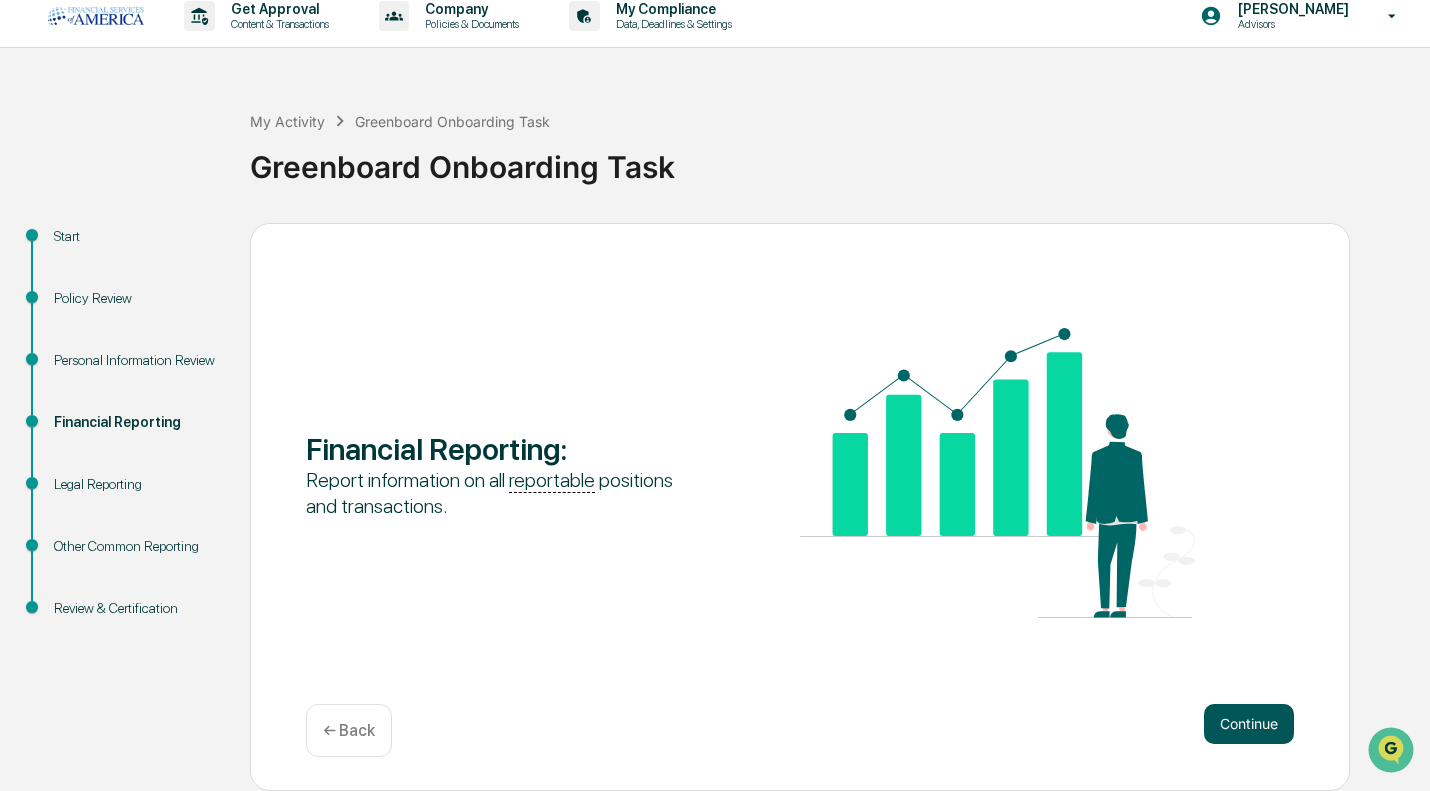 click on "Continue" at bounding box center (1249, 724) 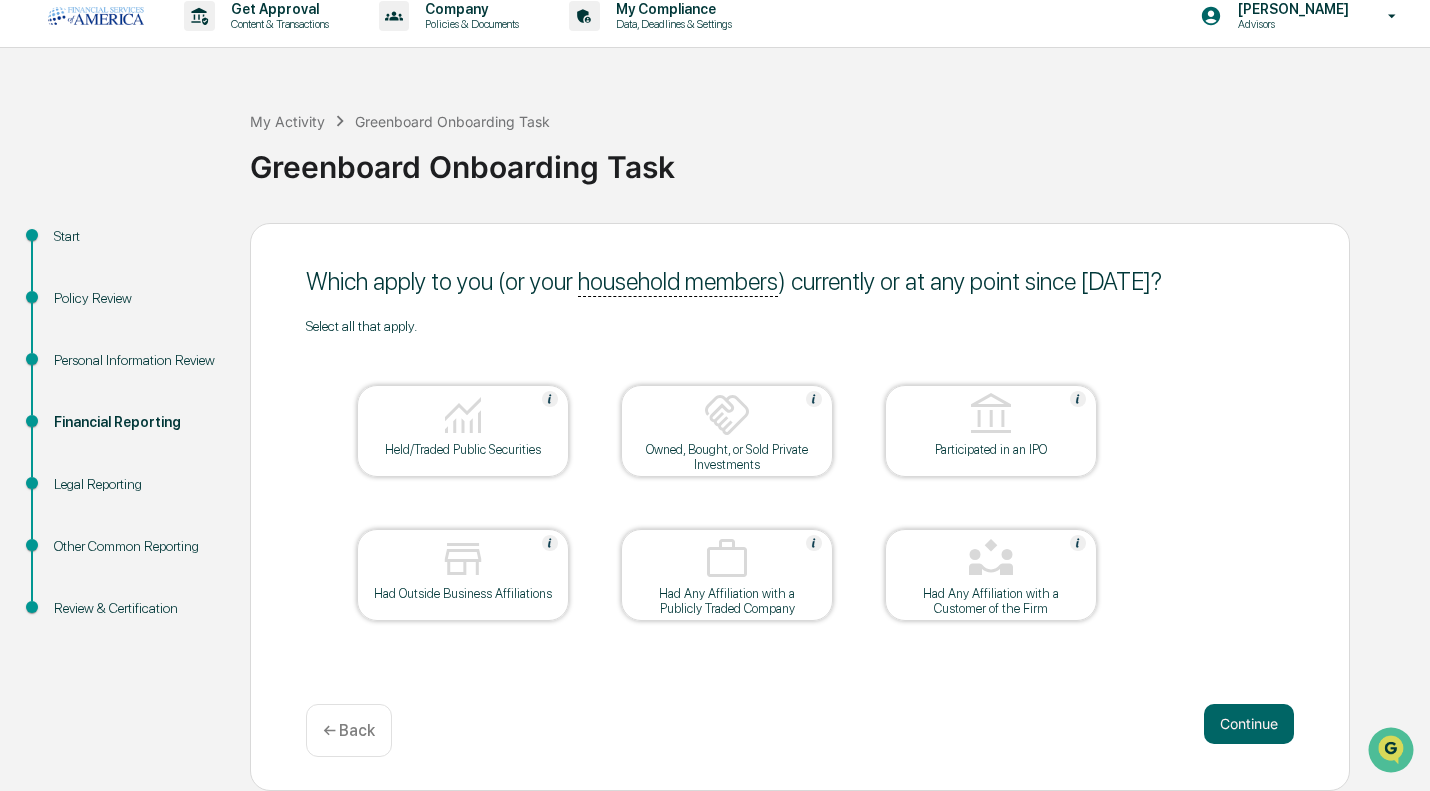 click on "Owned, Bought, or Sold Private Investments" at bounding box center [727, 457] 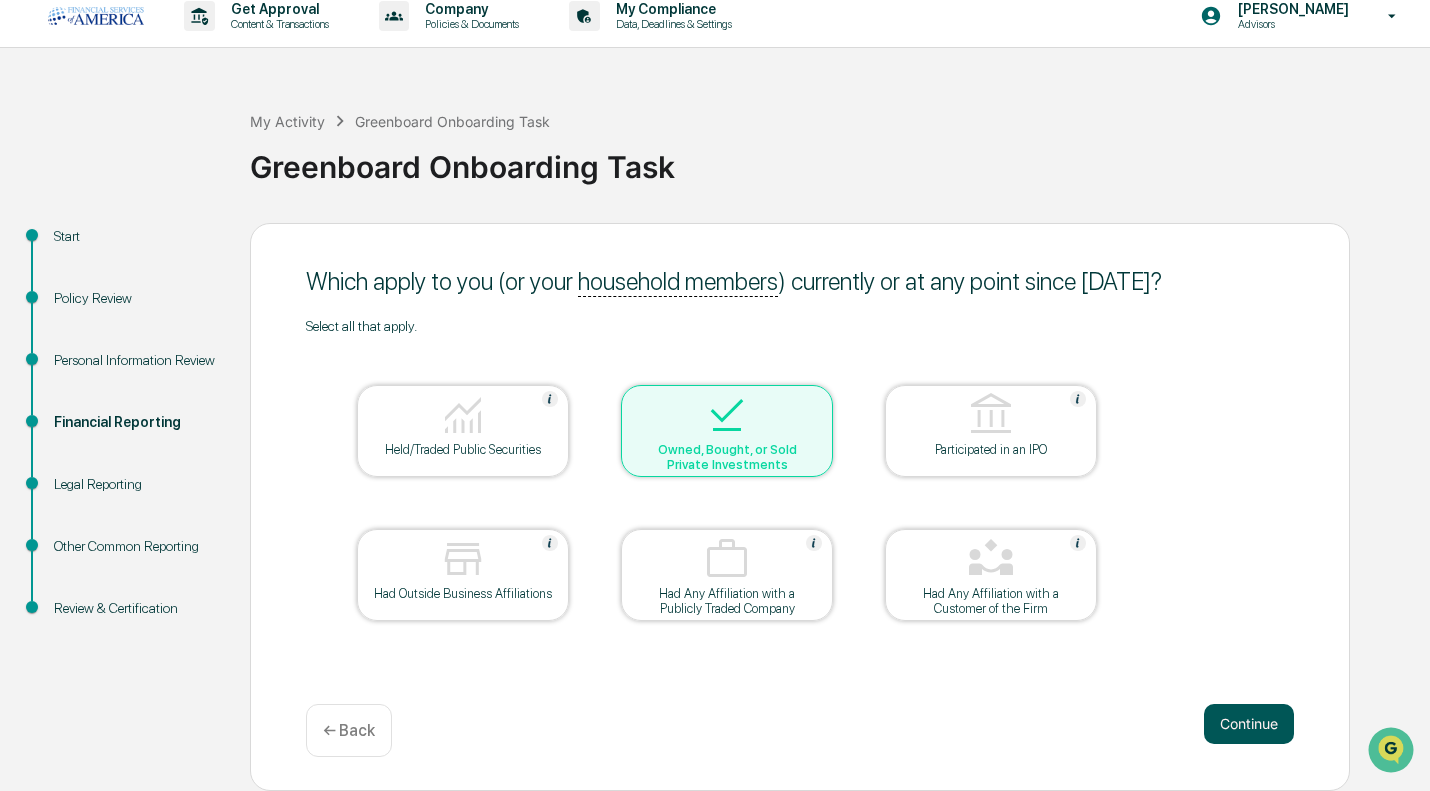 click on "Continue" at bounding box center [1249, 724] 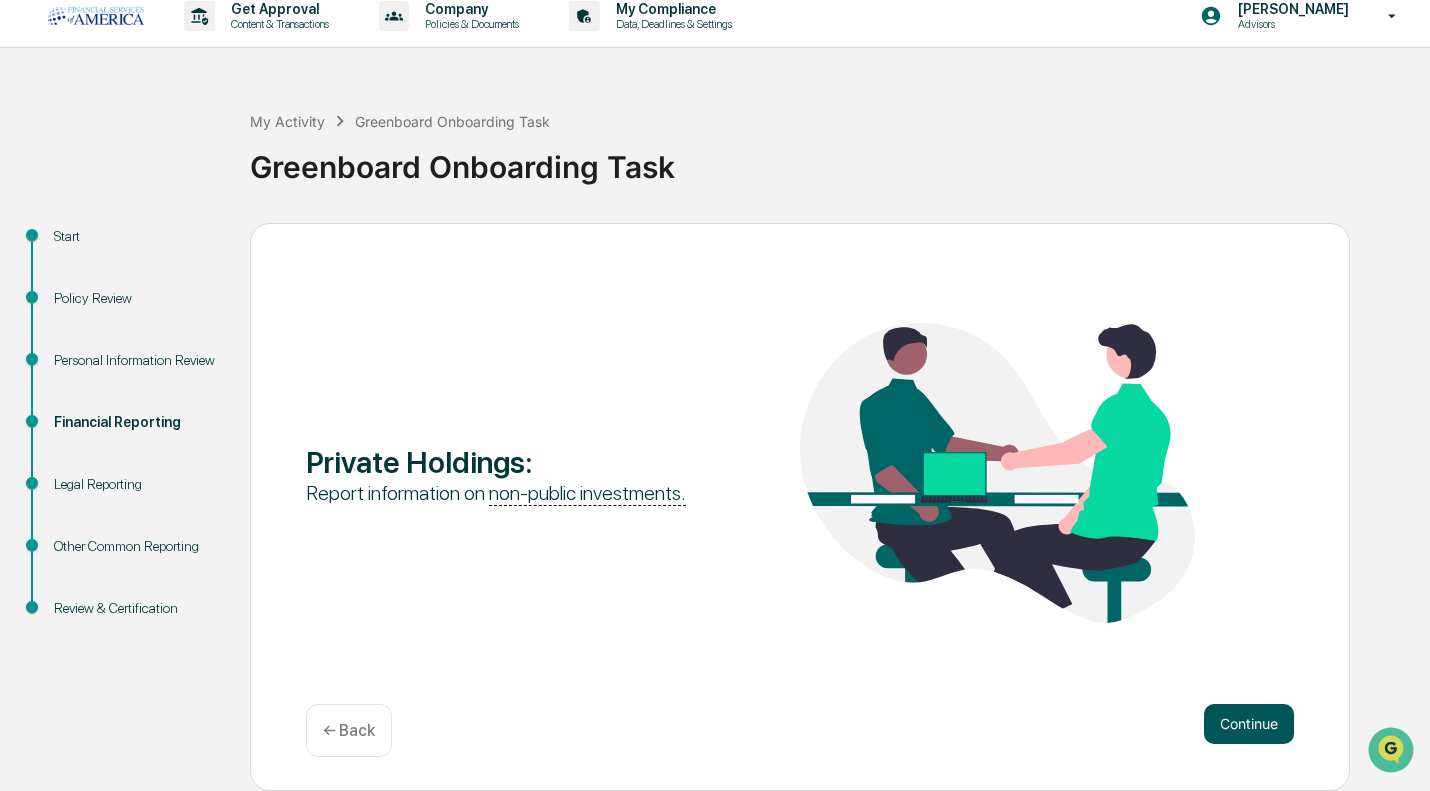 click on "Continue" at bounding box center (1249, 724) 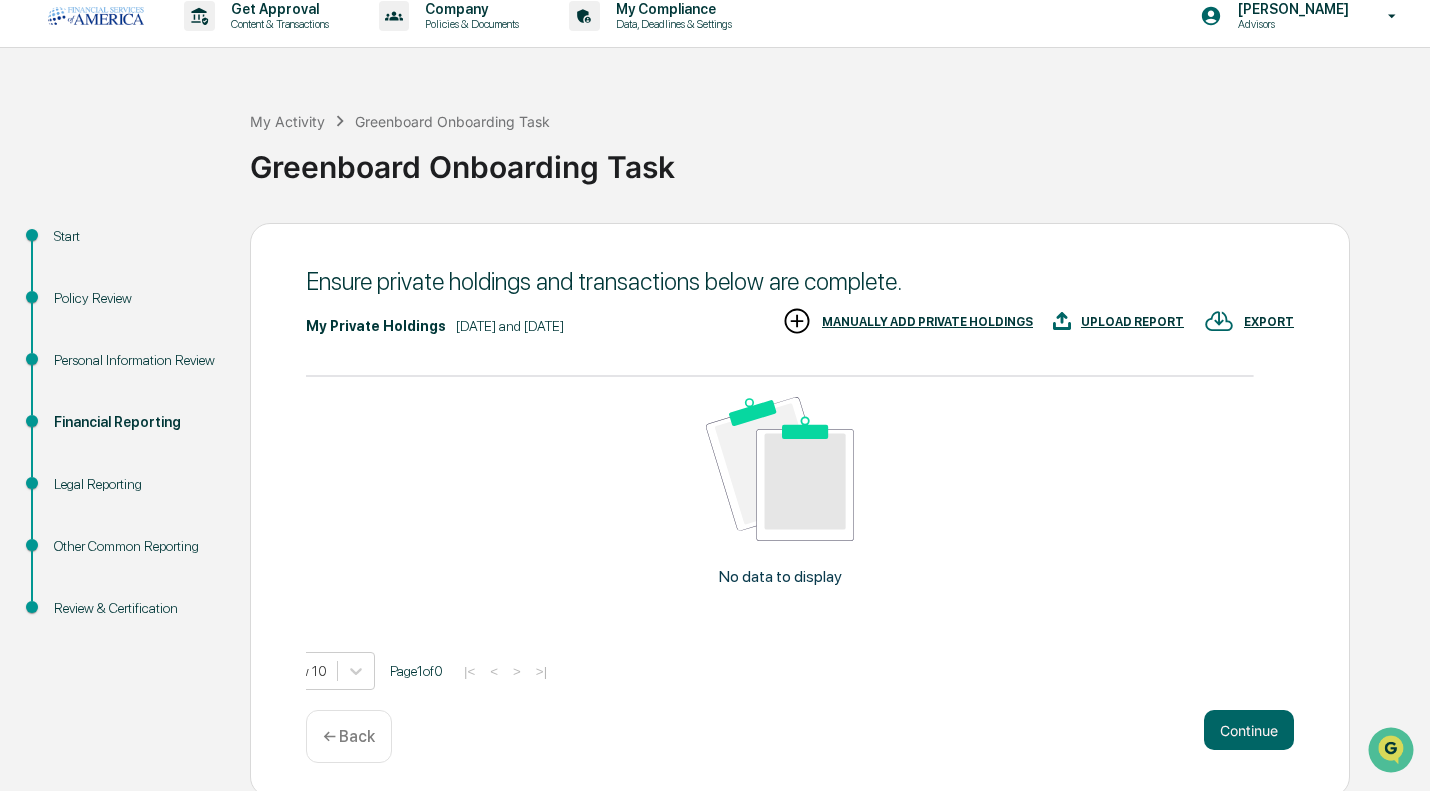 scroll, scrollTop: 0, scrollLeft: 0, axis: both 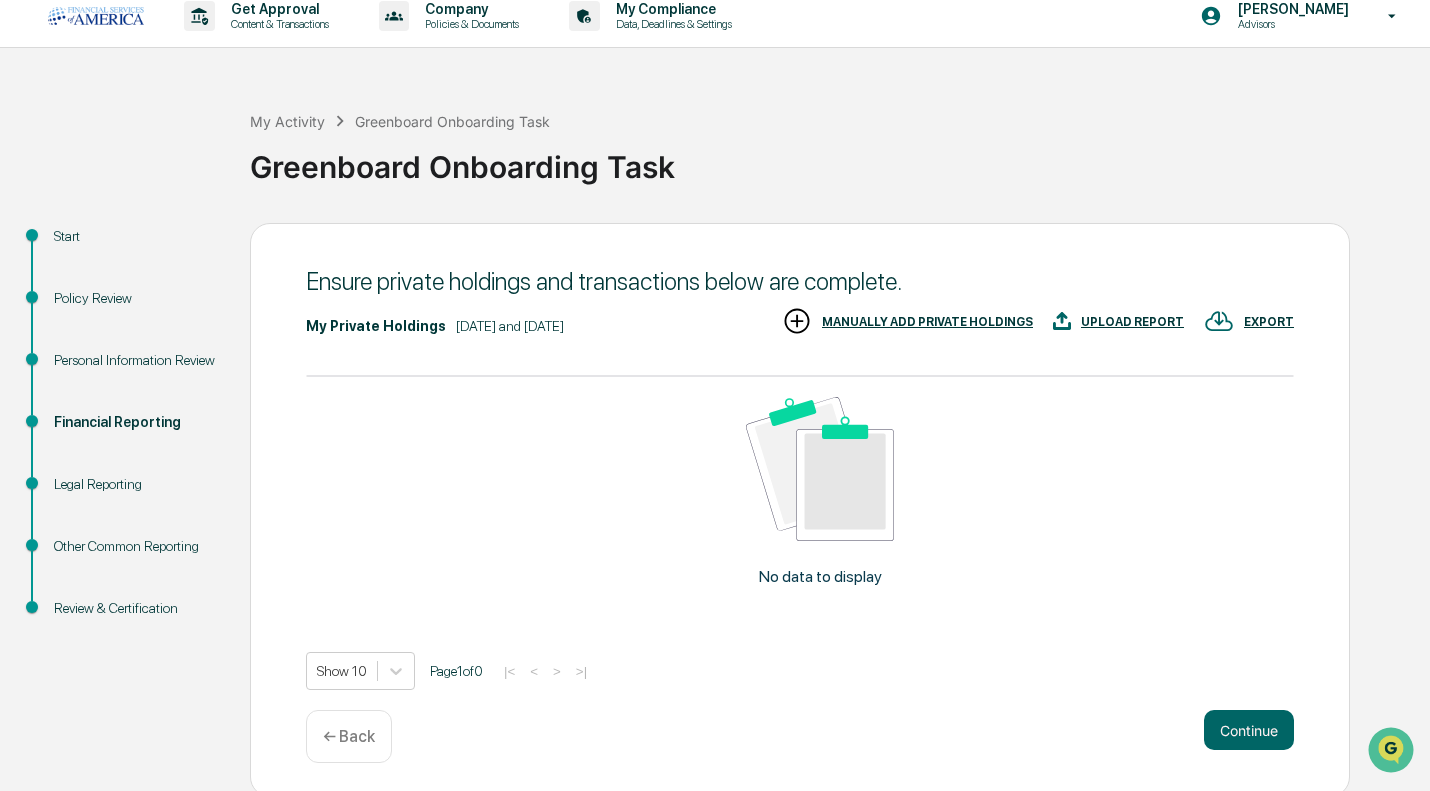 click on "← Back" at bounding box center (349, 736) 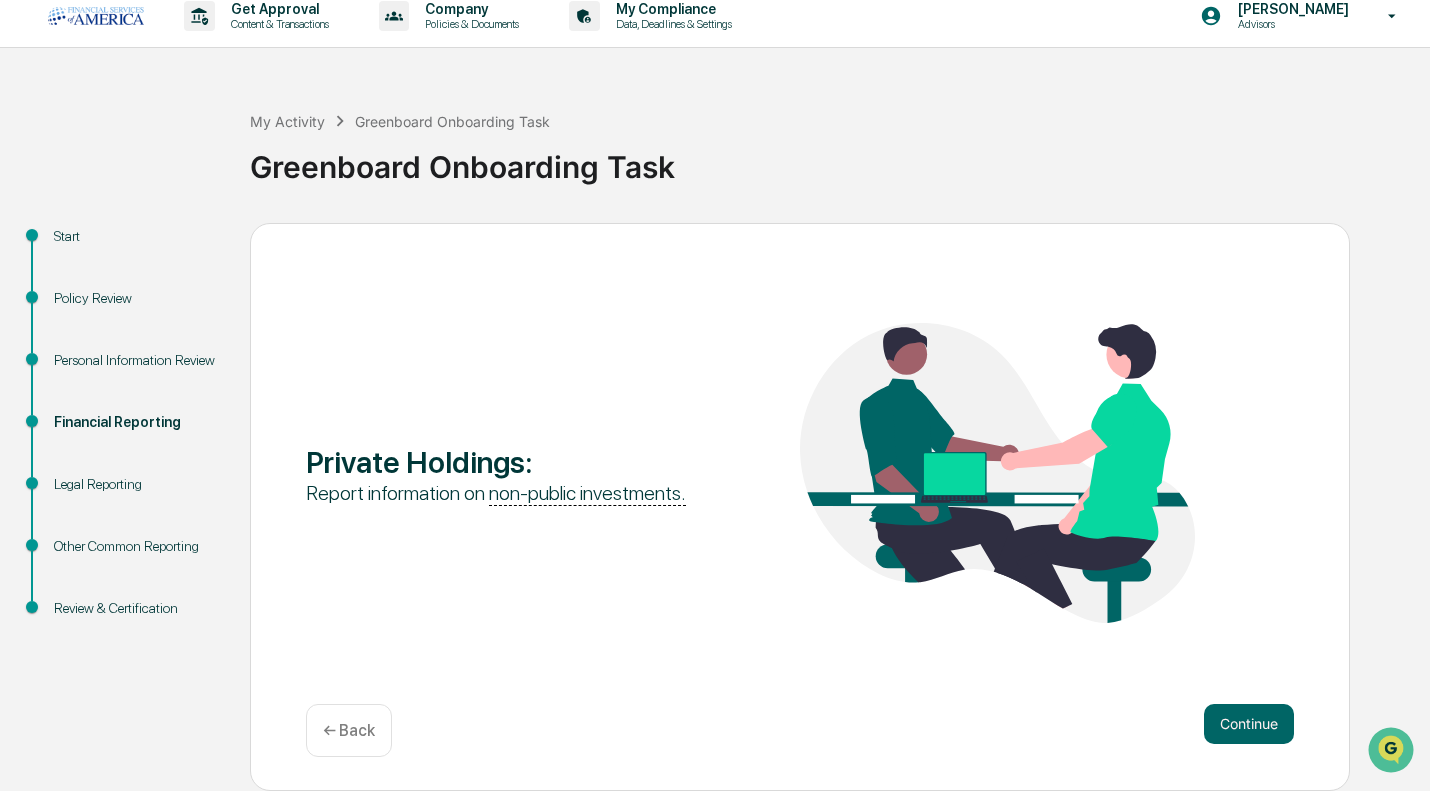 click on "← Back" at bounding box center (349, 730) 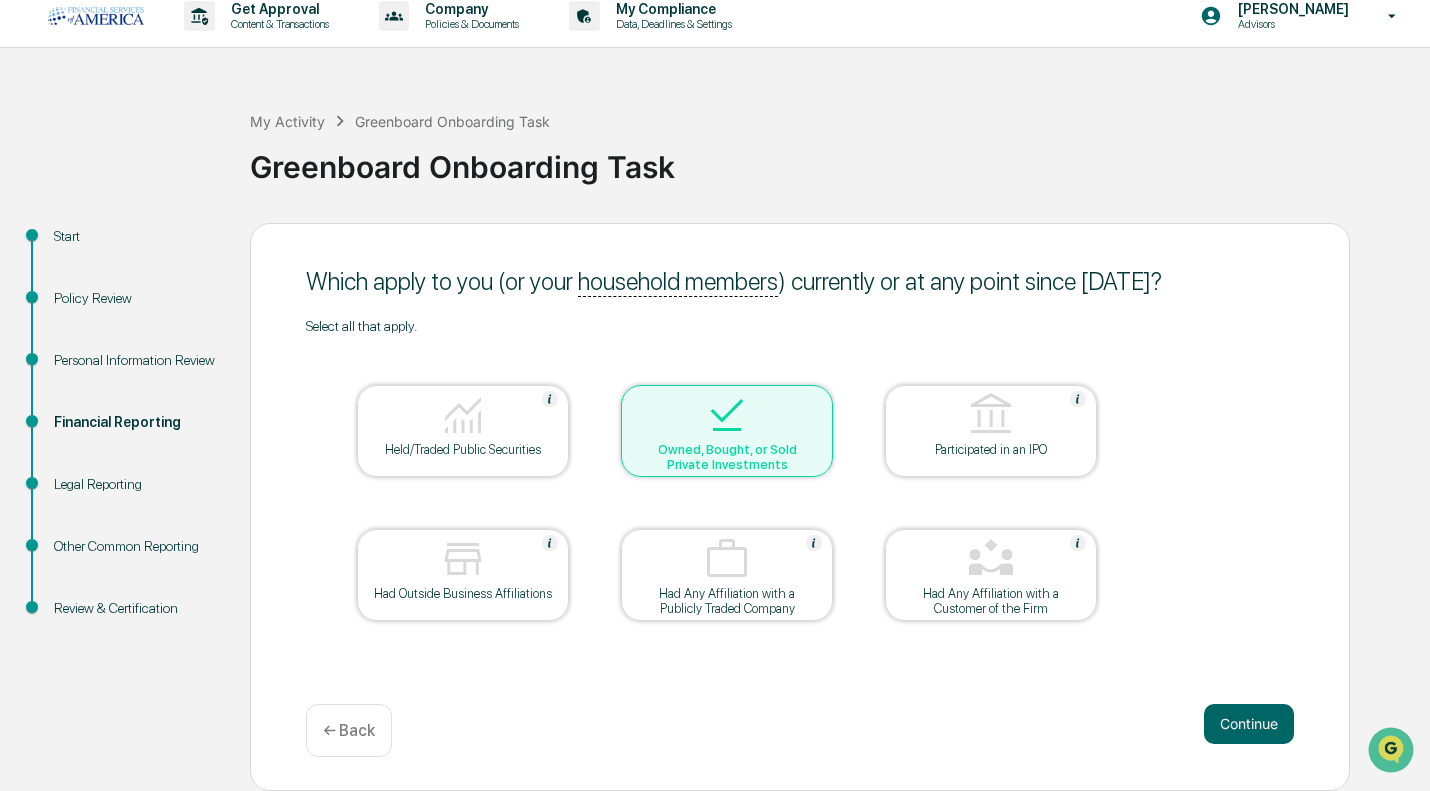 click on "Held/Traded Public Securities" at bounding box center (463, 449) 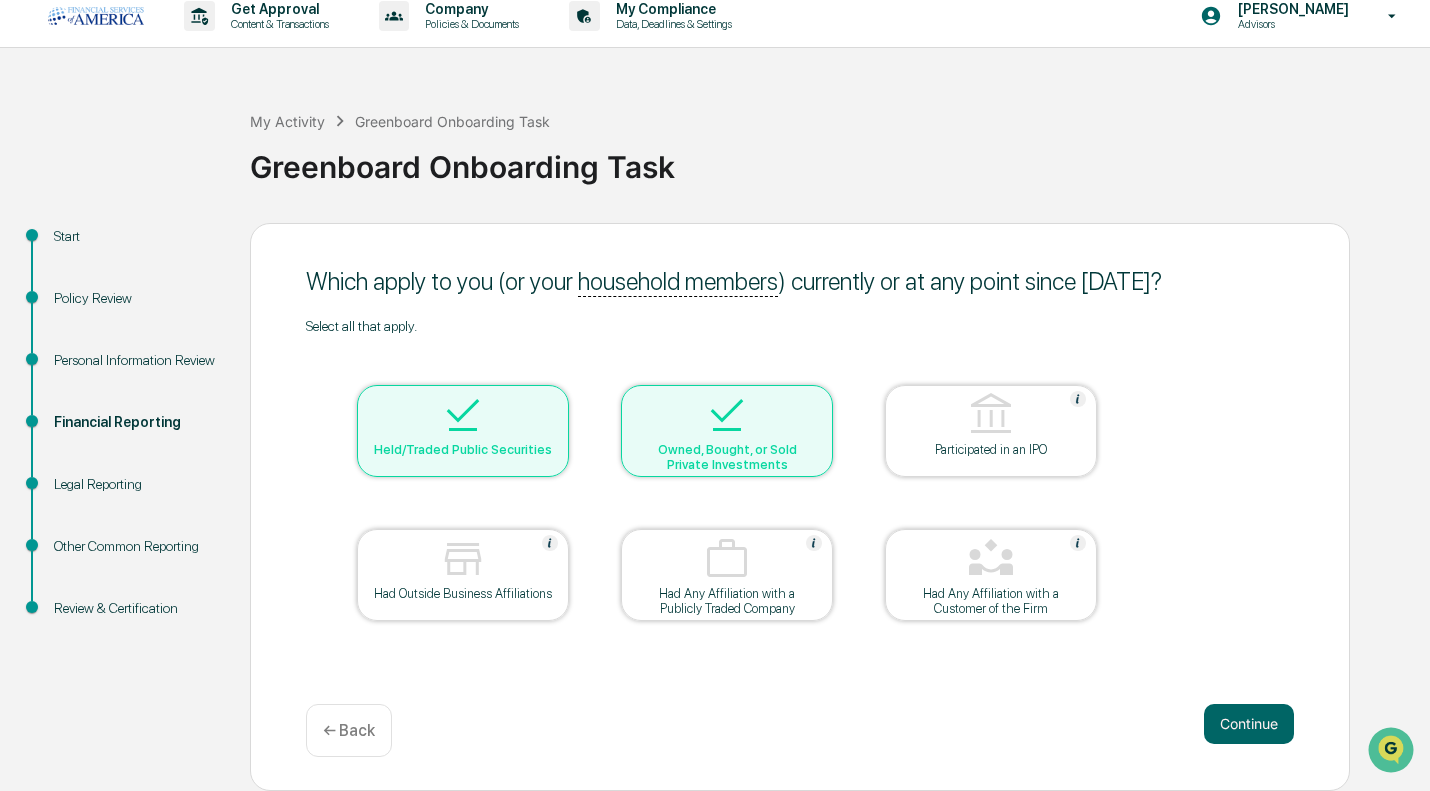 click at bounding box center [727, 416] 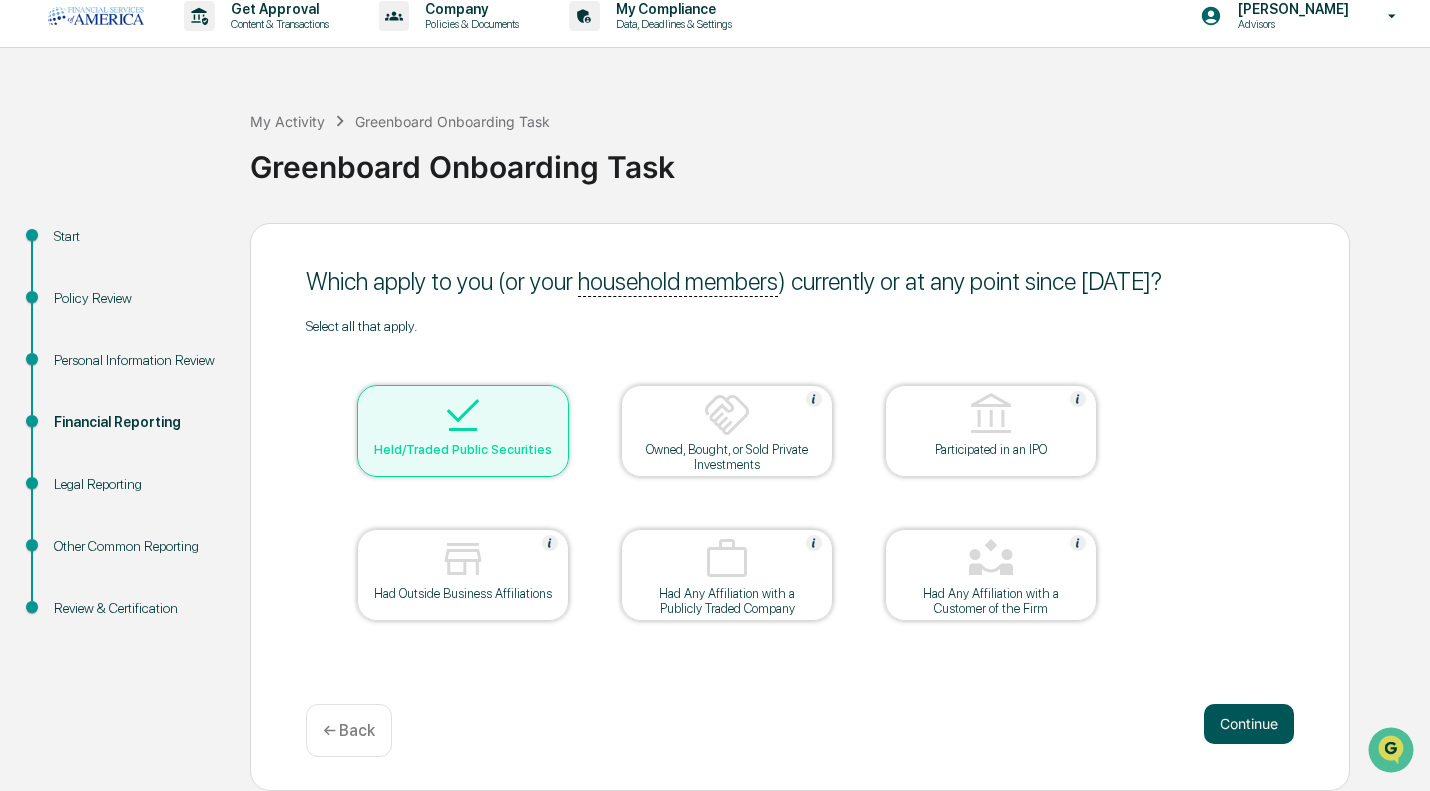 click on "Continue" at bounding box center [1249, 724] 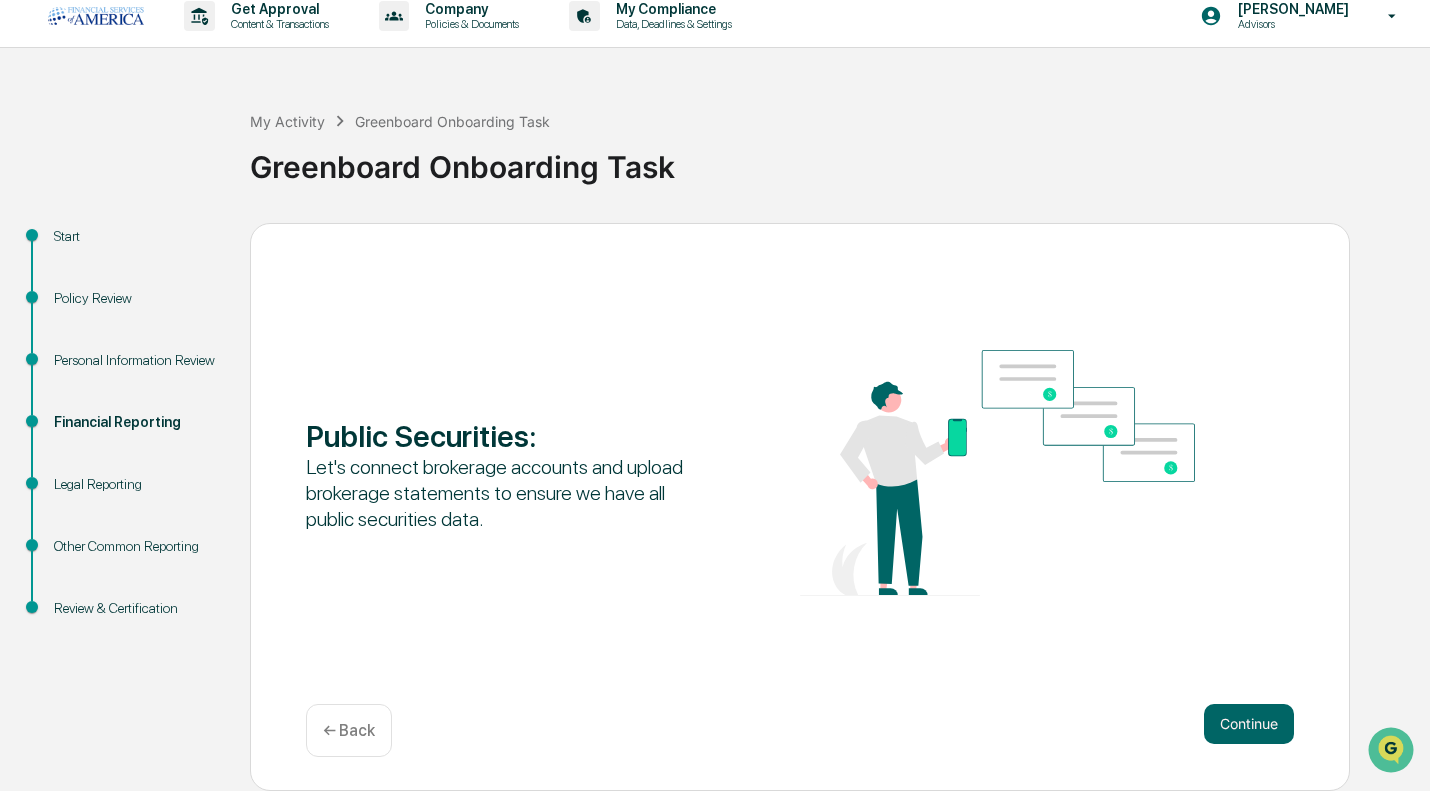click on "← Back" at bounding box center [349, 730] 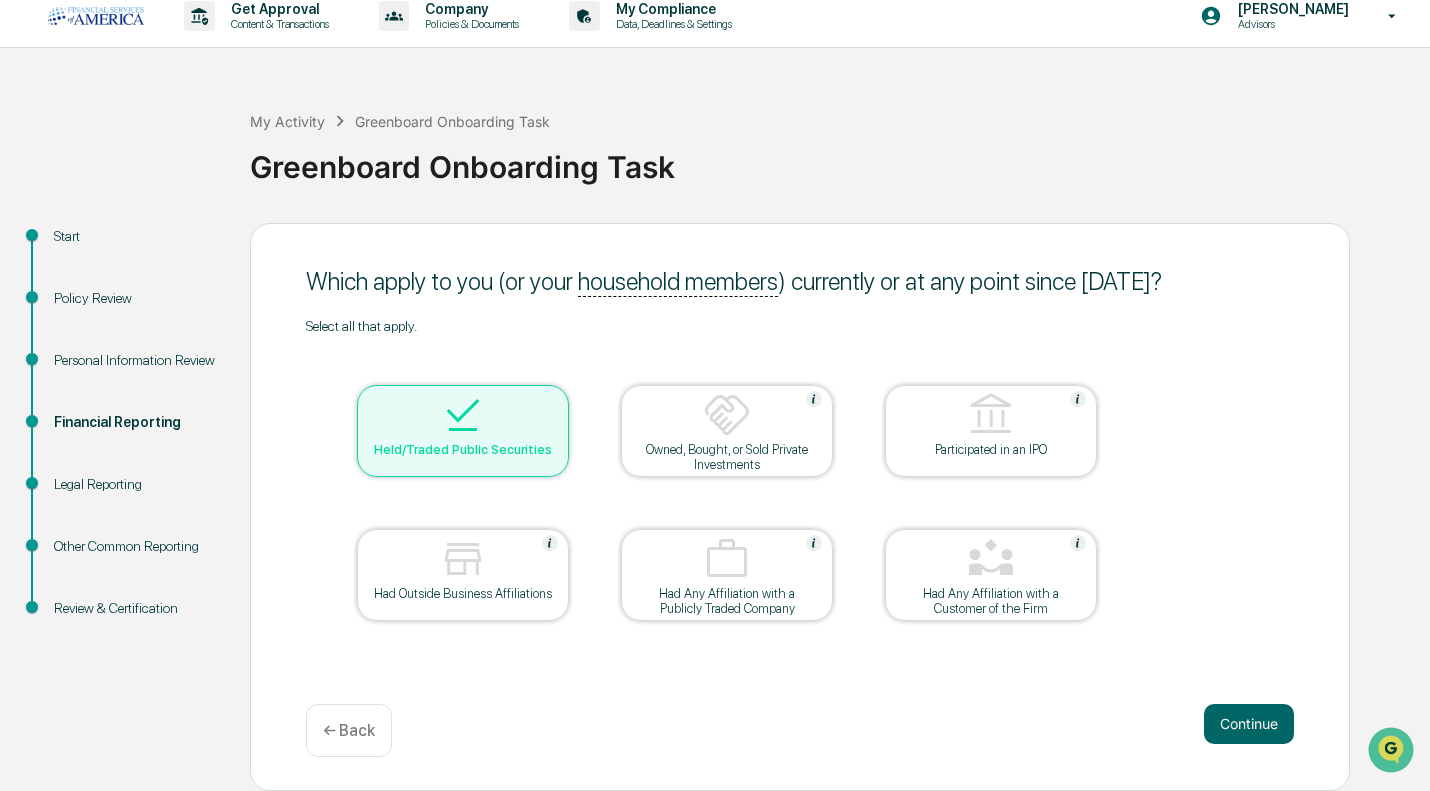 click on "Held/Traded Public Securities" at bounding box center [463, 449] 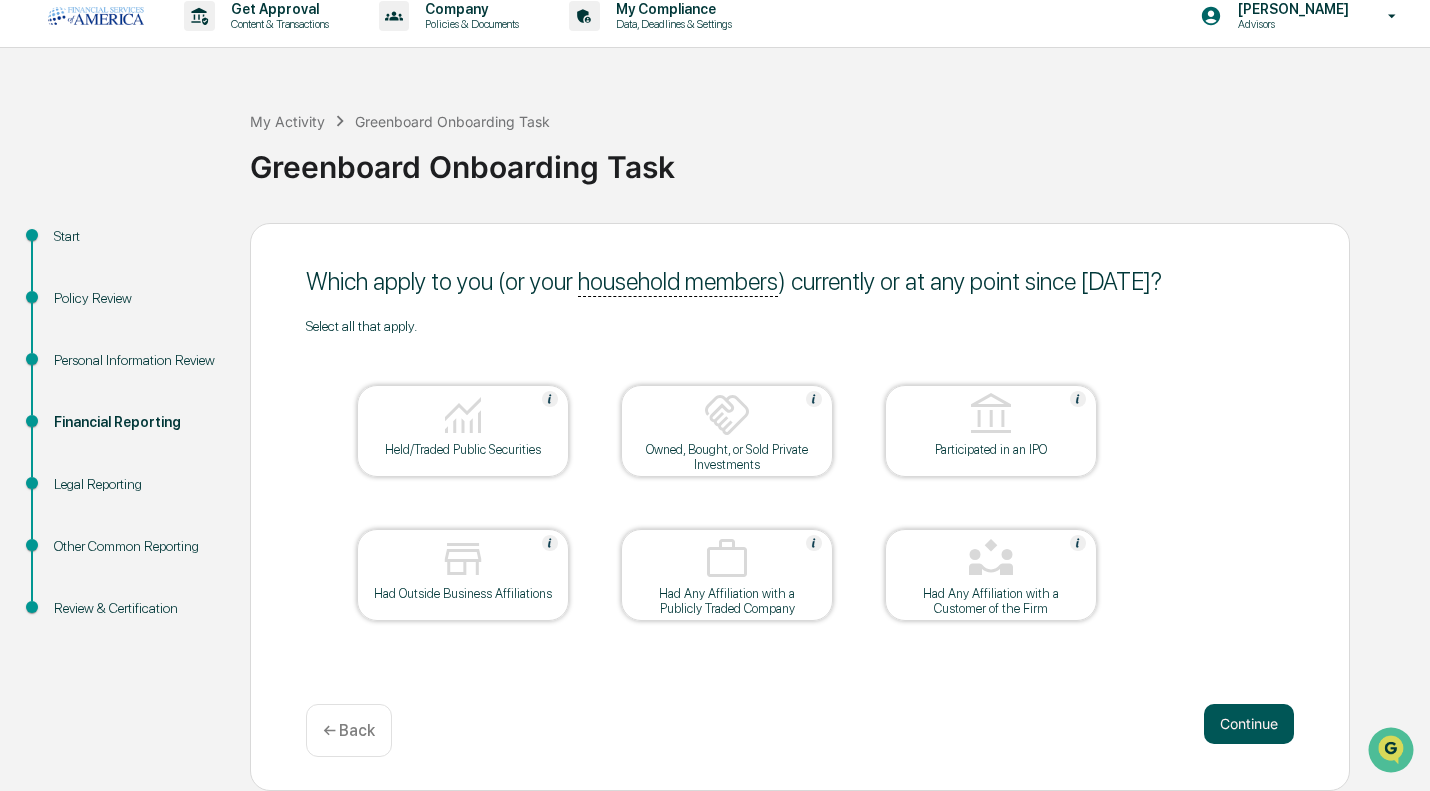 click on "Continue" at bounding box center (1249, 724) 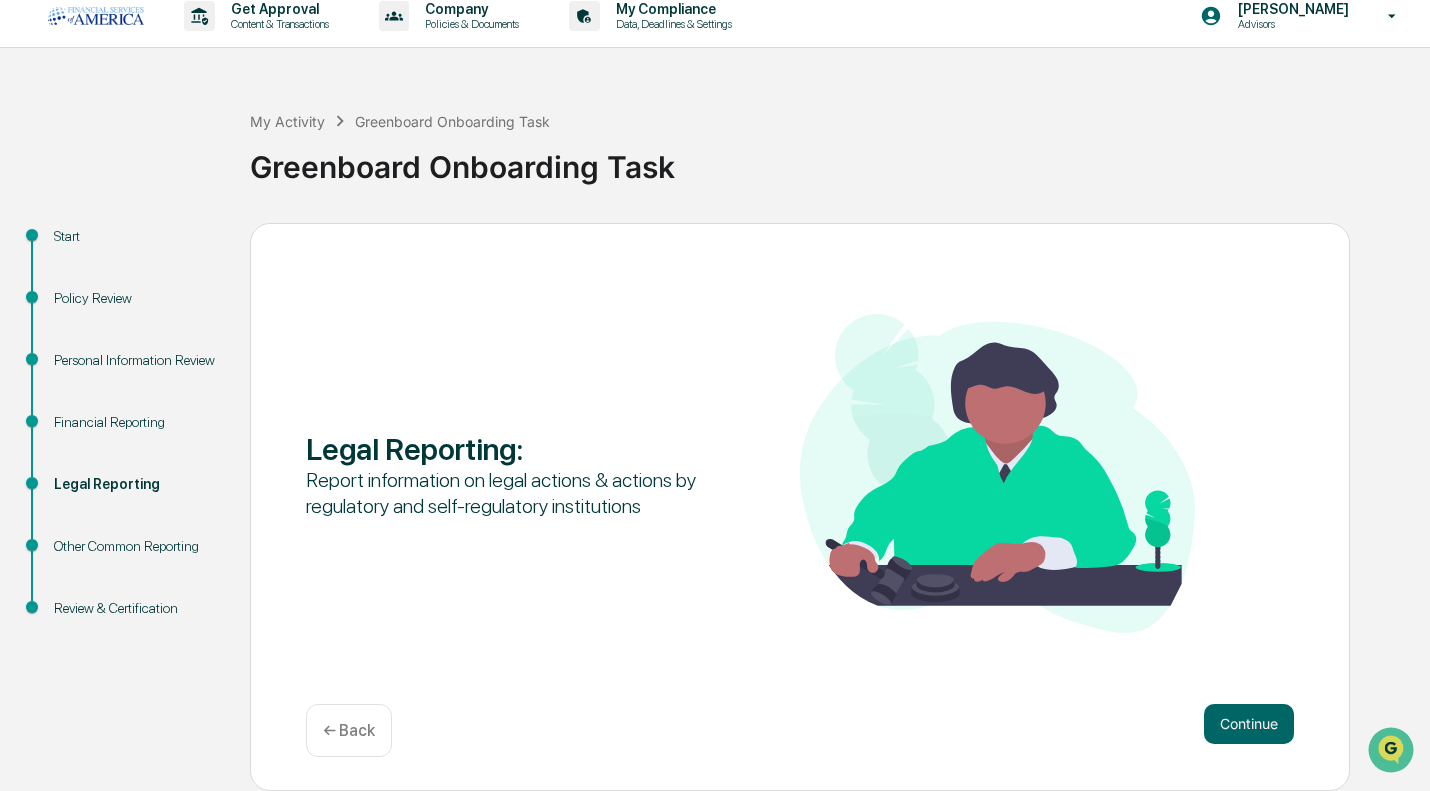 click on "Continue" at bounding box center [1249, 724] 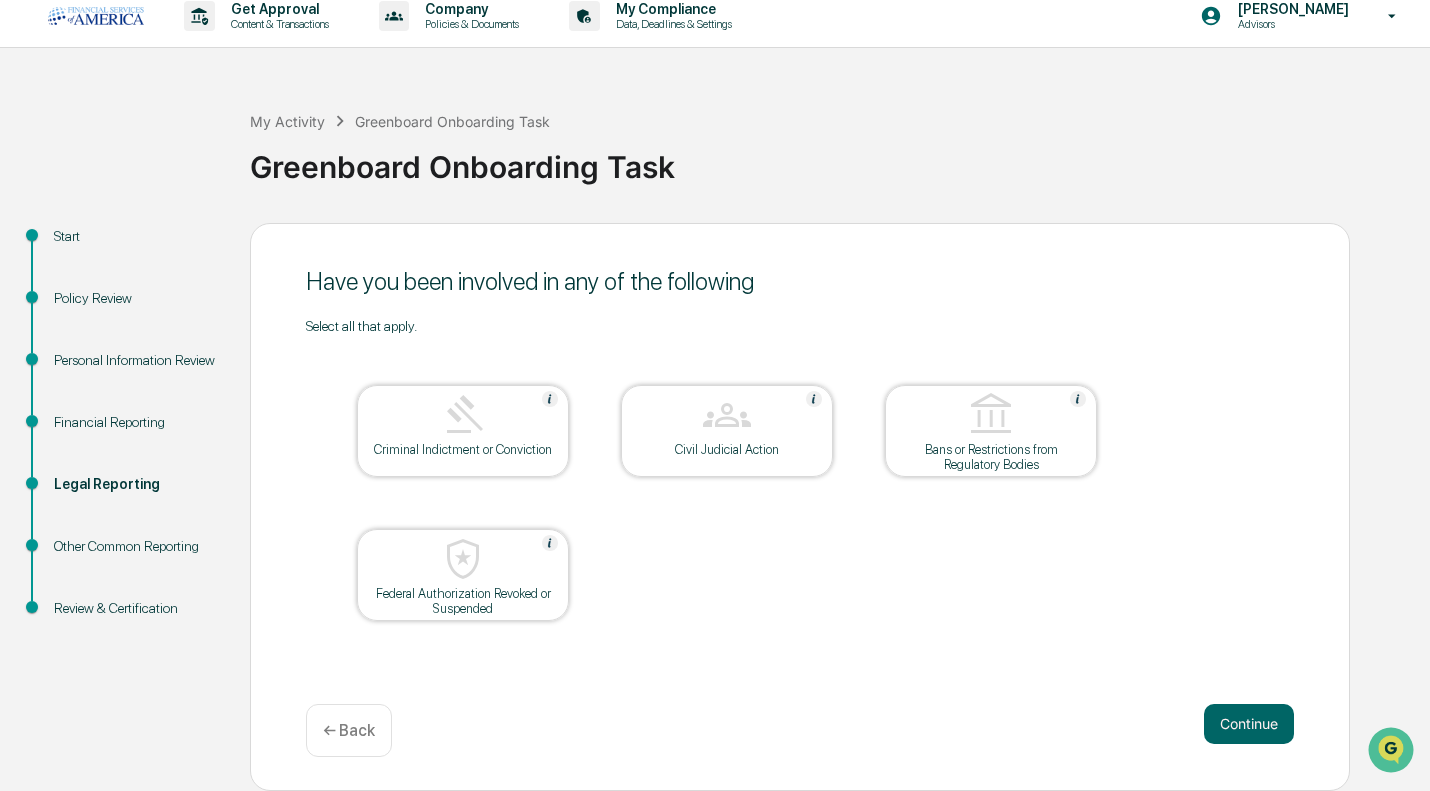 click on "Continue" at bounding box center (1249, 724) 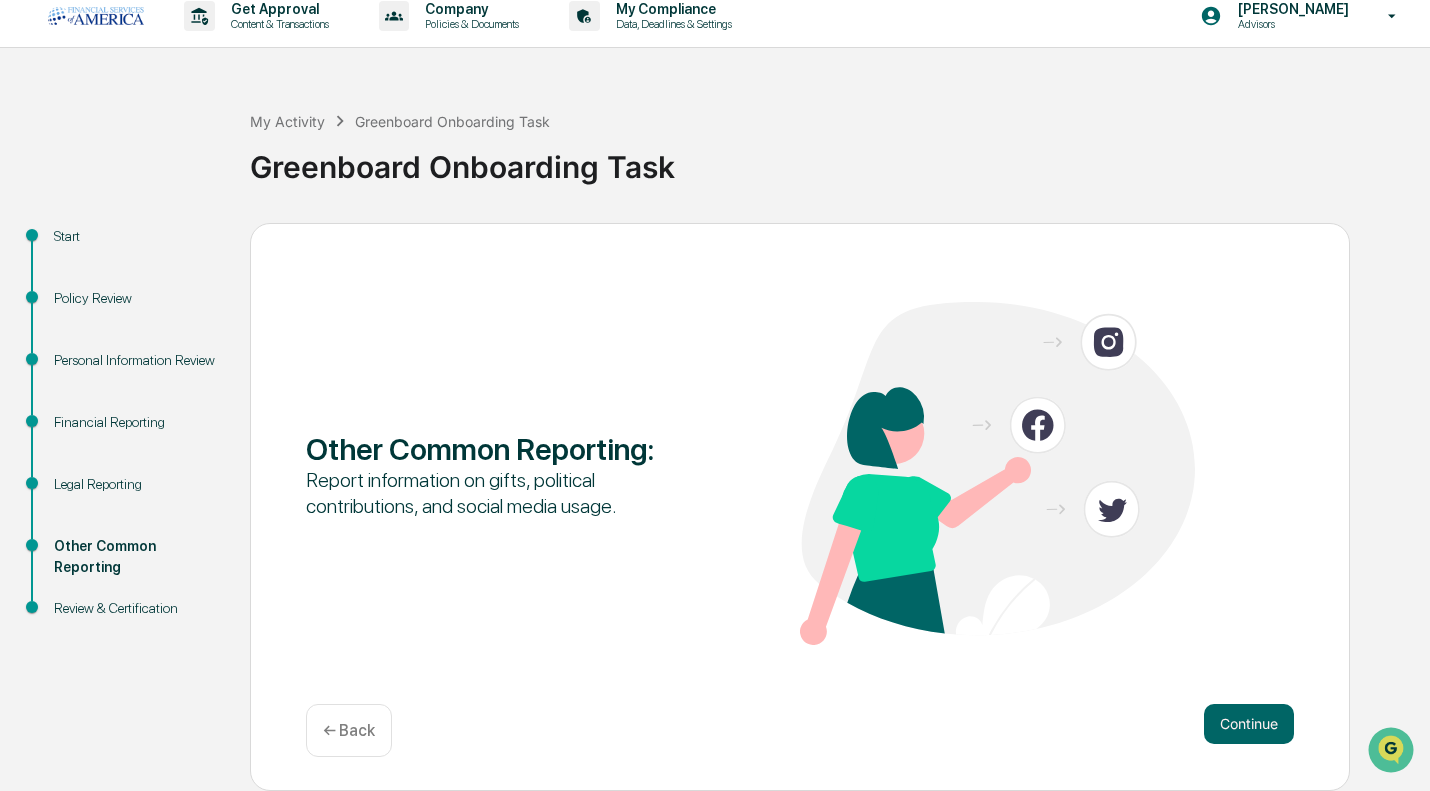 click on "Continue" at bounding box center (1249, 724) 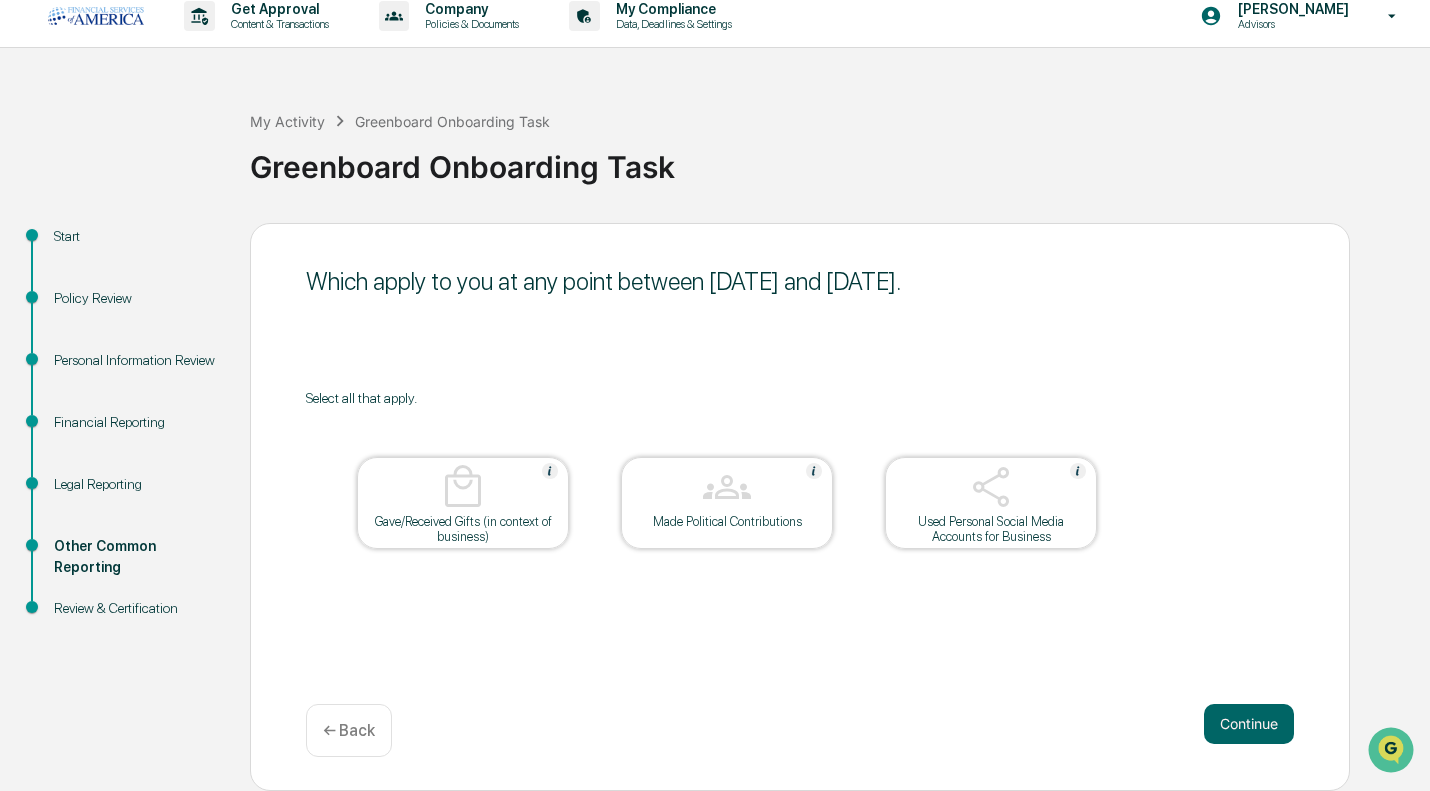 click on "Continue" at bounding box center [1249, 724] 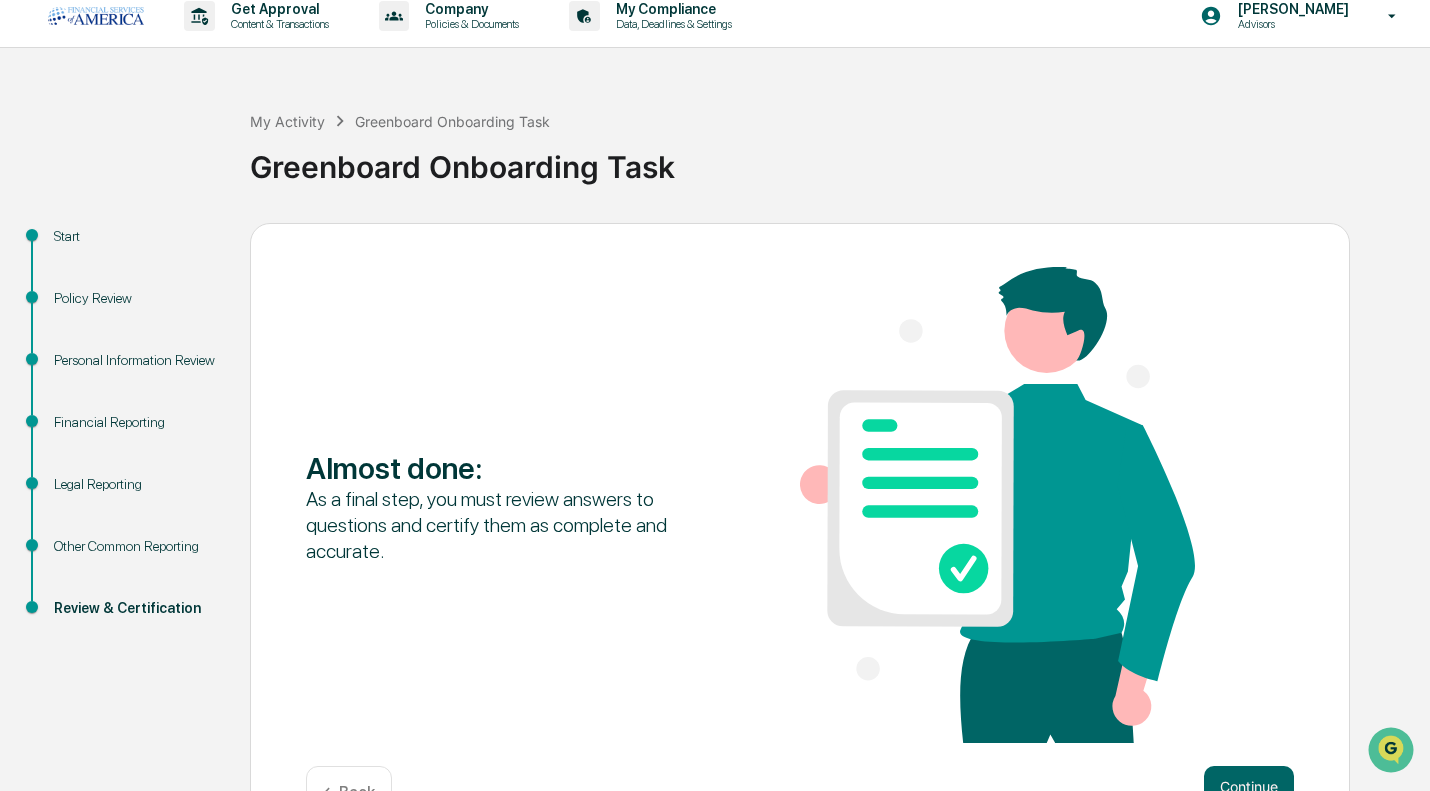 scroll, scrollTop: 78, scrollLeft: 0, axis: vertical 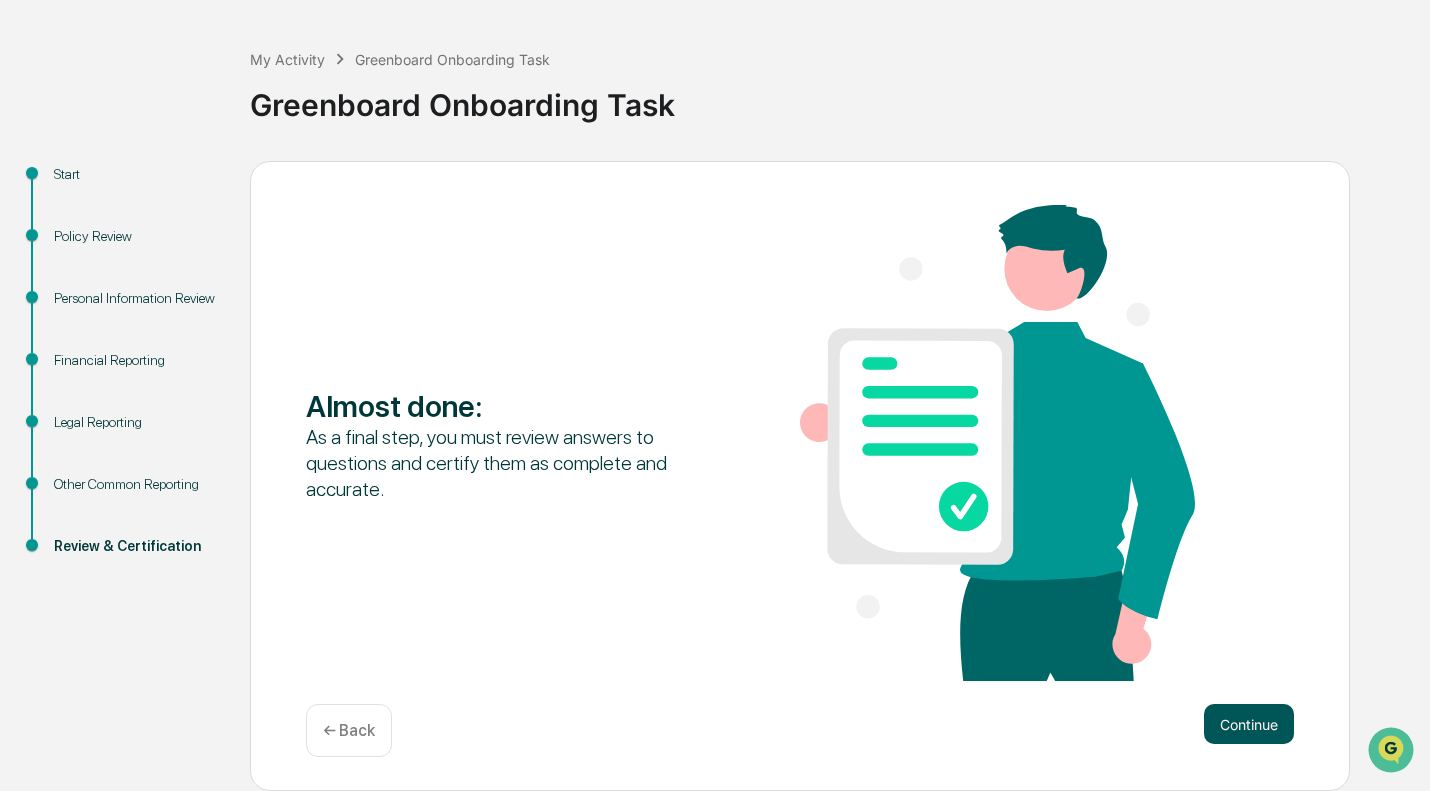 click on "Continue" at bounding box center (1249, 724) 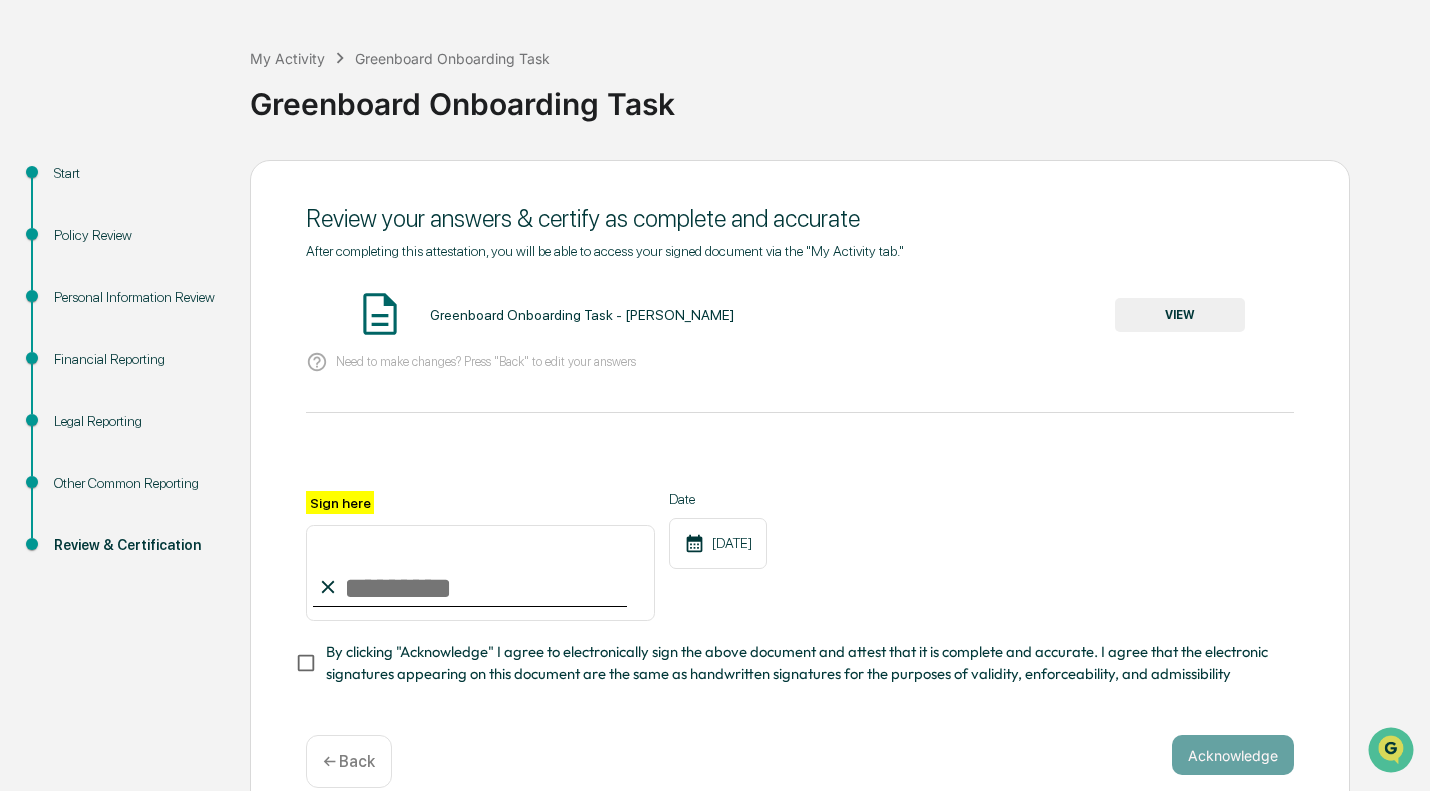 click on "Sign here" at bounding box center [480, 573] 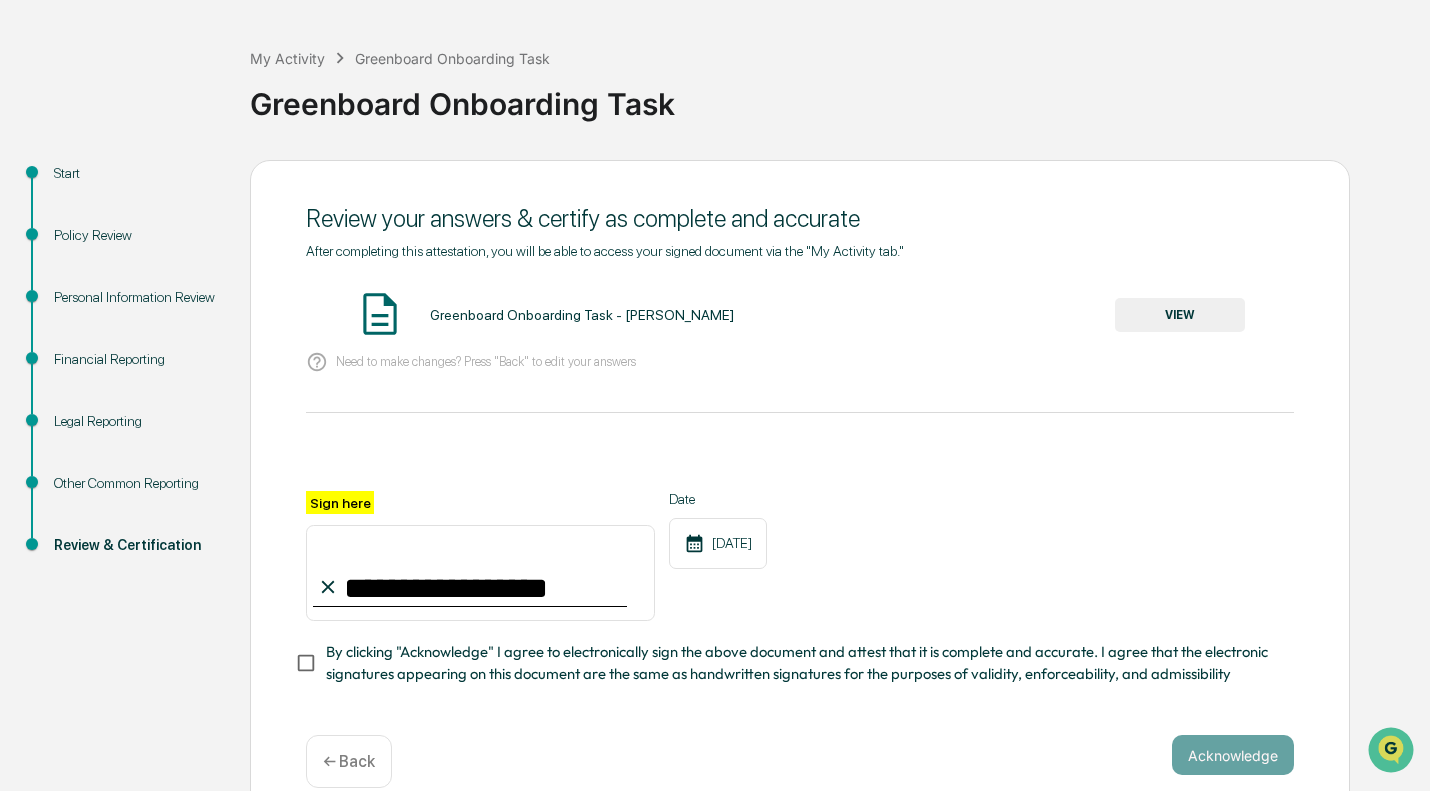click on "VIEW" at bounding box center (1180, 315) 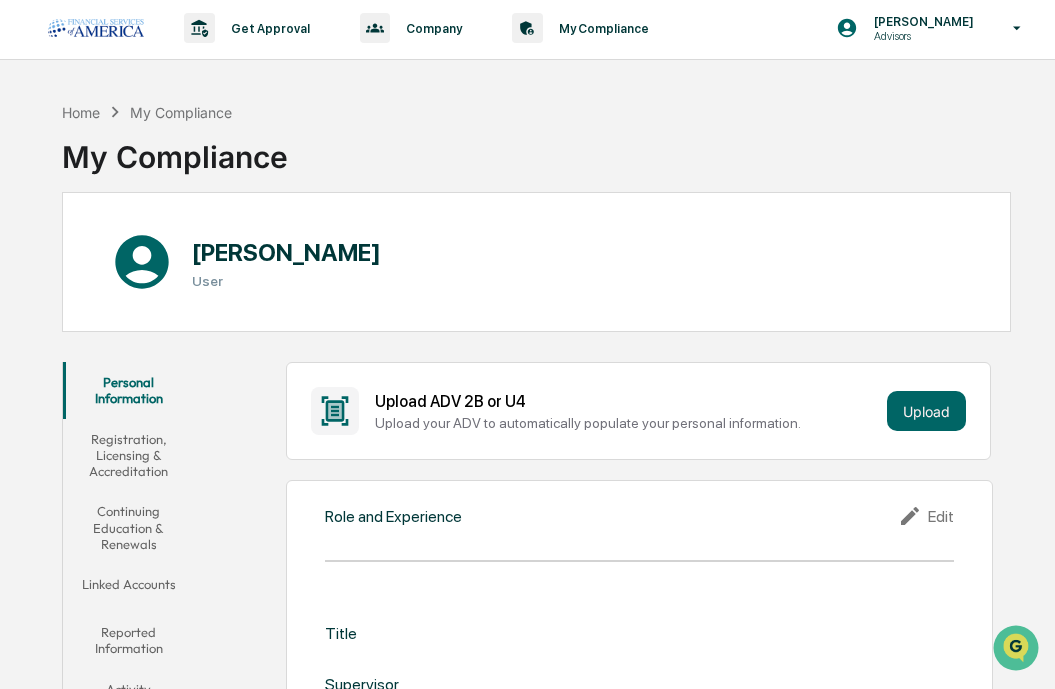 scroll, scrollTop: 0, scrollLeft: 0, axis: both 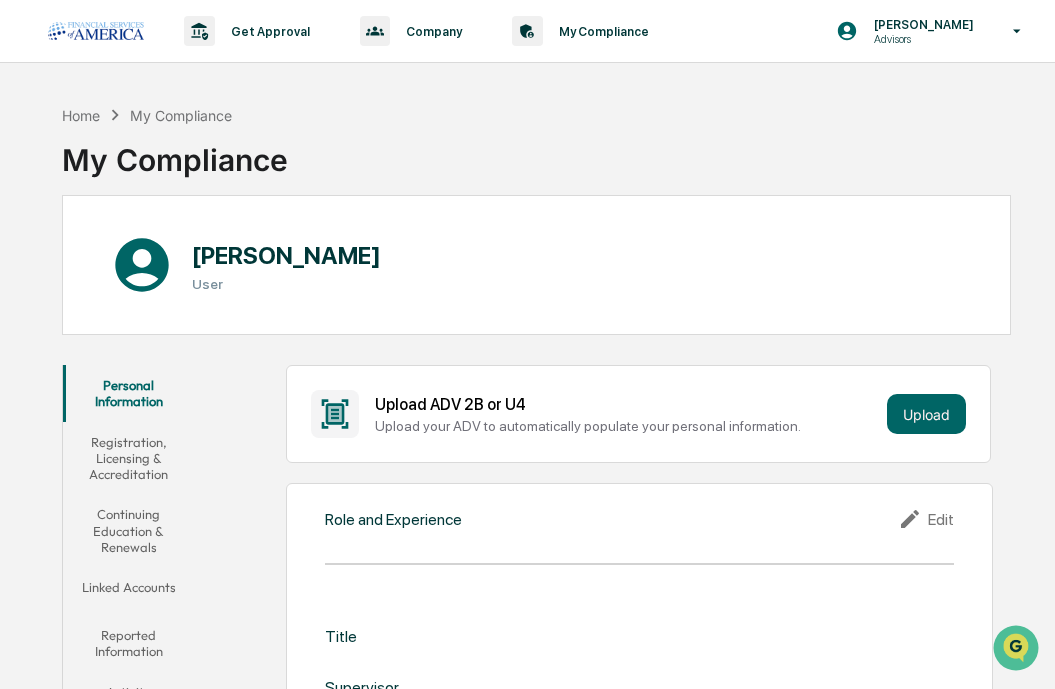 click on "Linked Accounts" at bounding box center [129, 591] 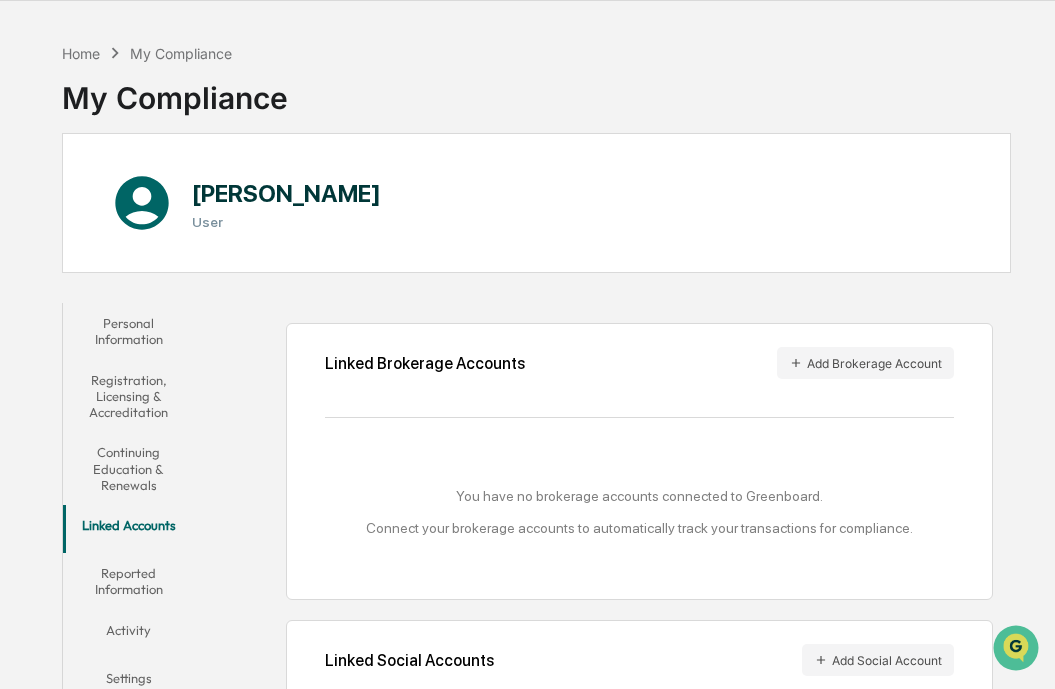 scroll, scrollTop: 61, scrollLeft: 0, axis: vertical 